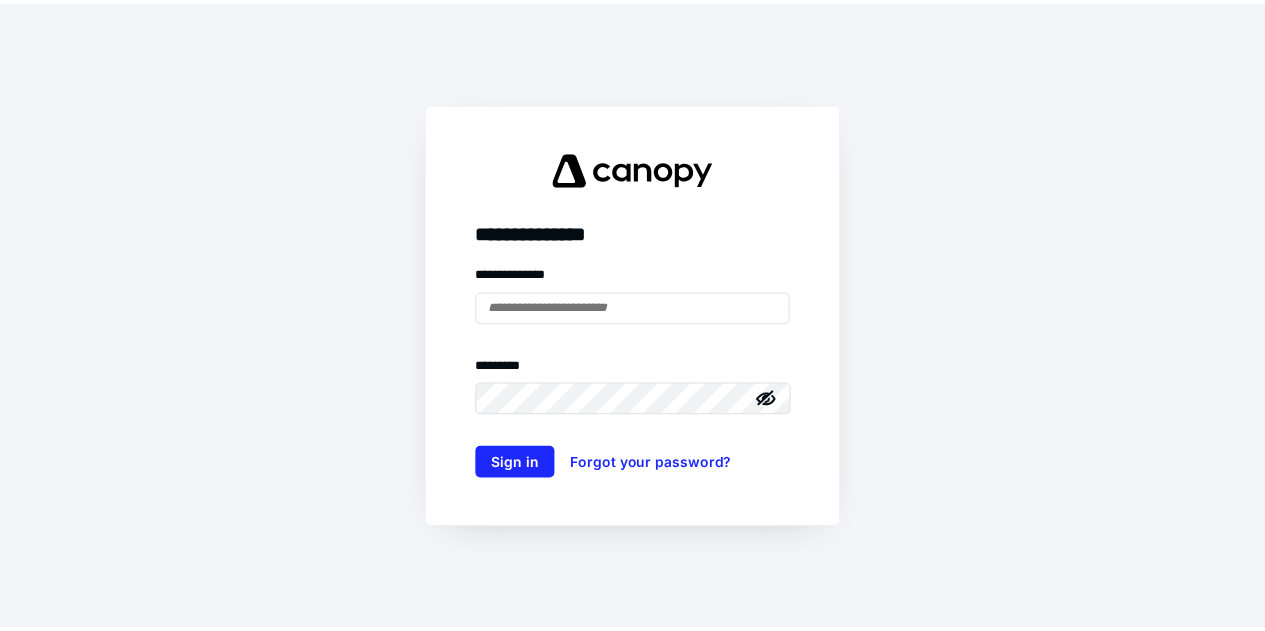 scroll, scrollTop: 0, scrollLeft: 0, axis: both 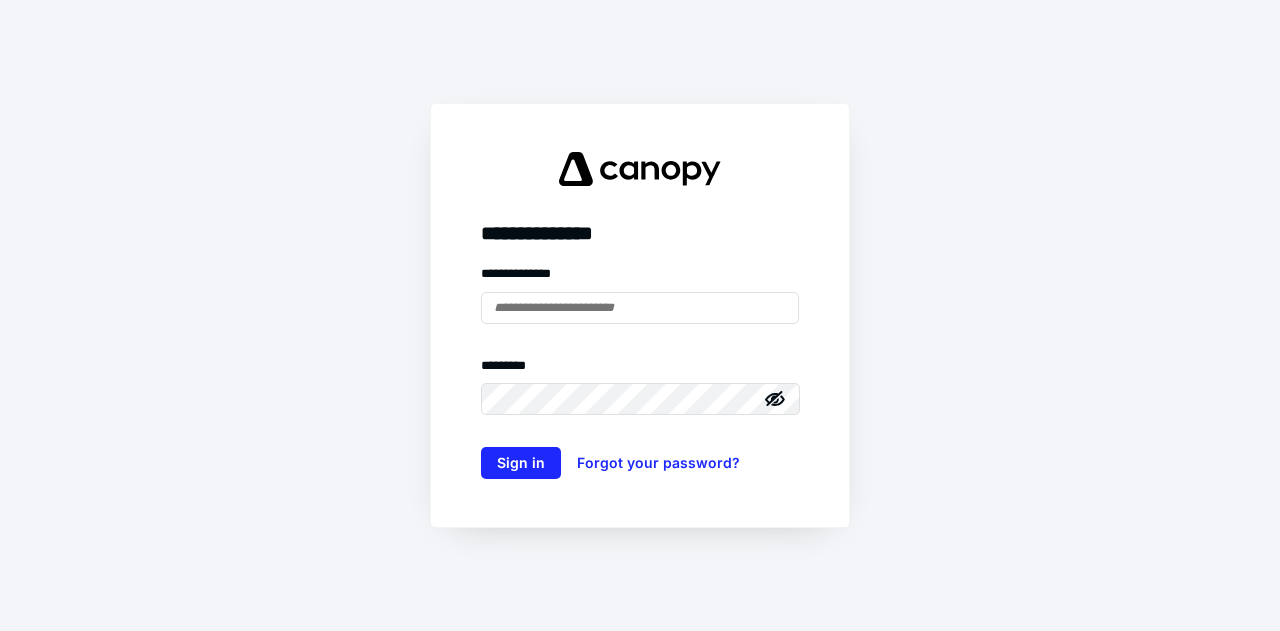 type on "**********" 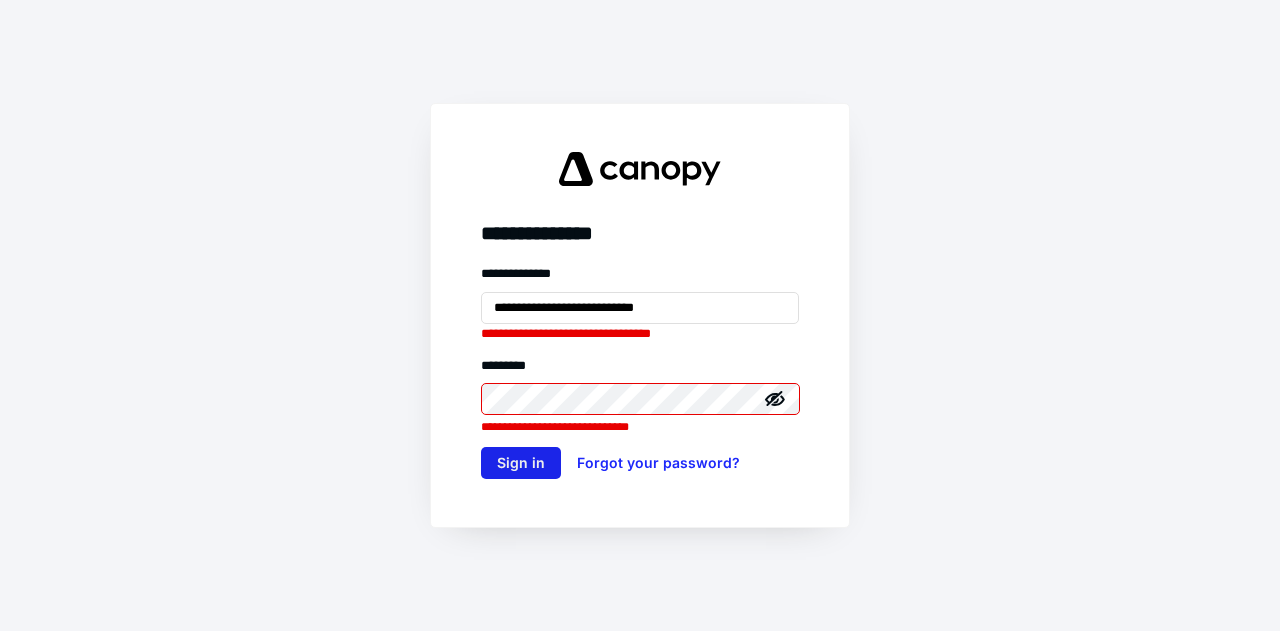 click on "Sign in" at bounding box center [521, 463] 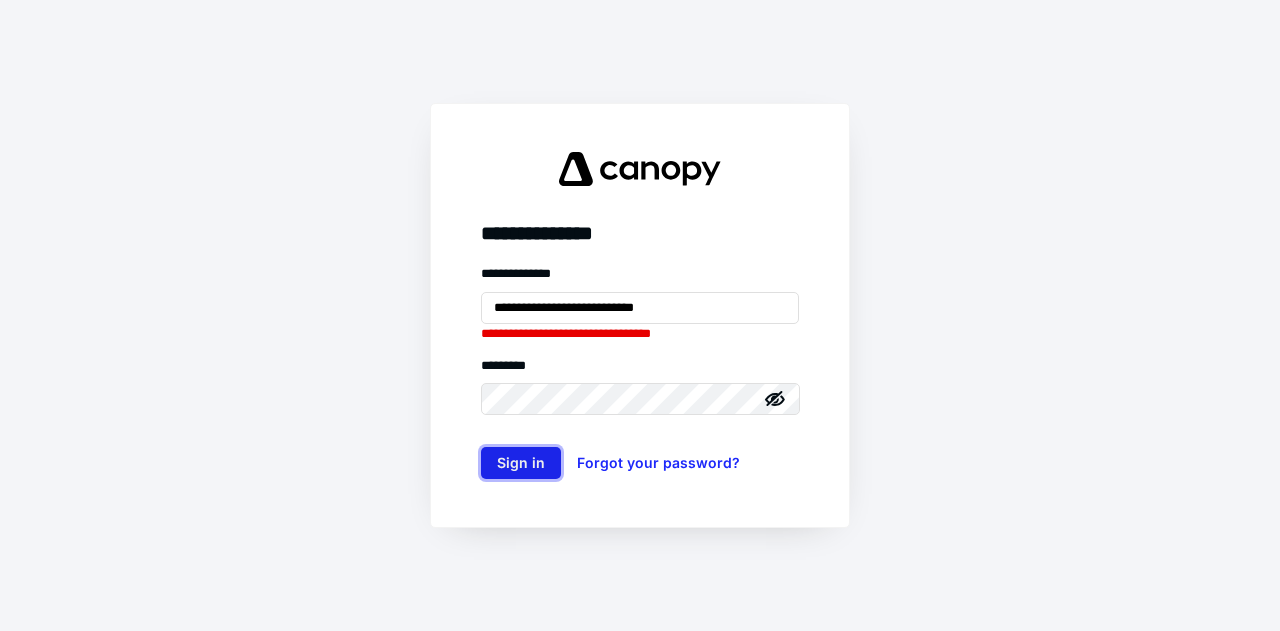 click on "Sign in" at bounding box center (521, 463) 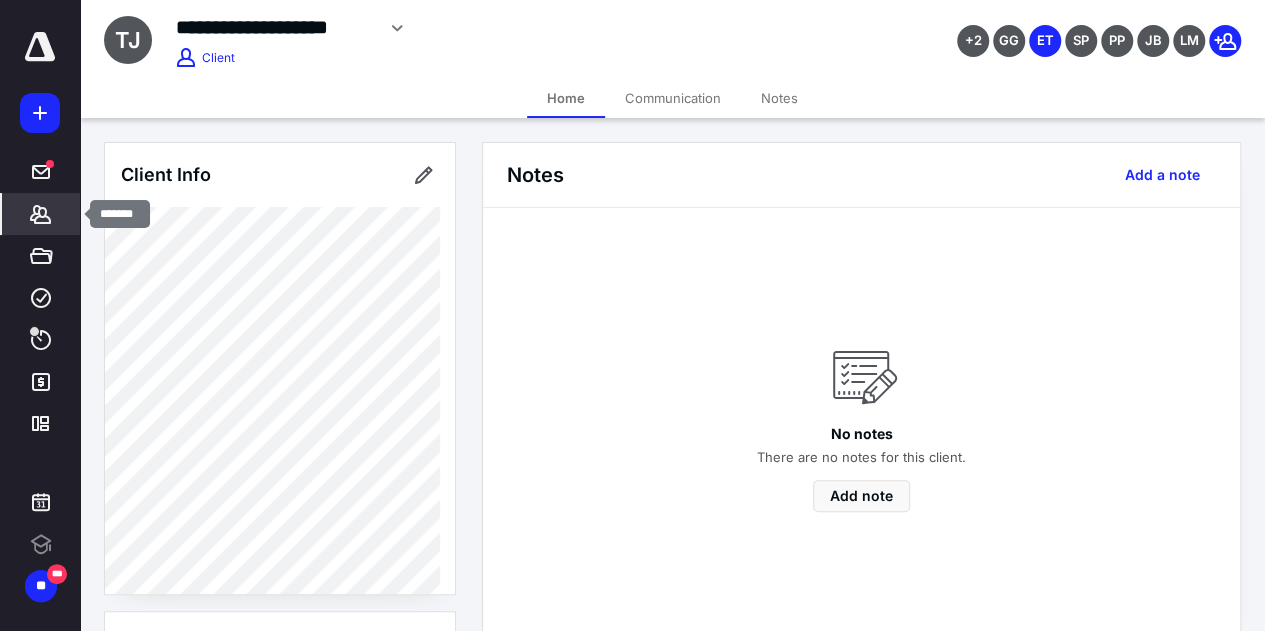 click 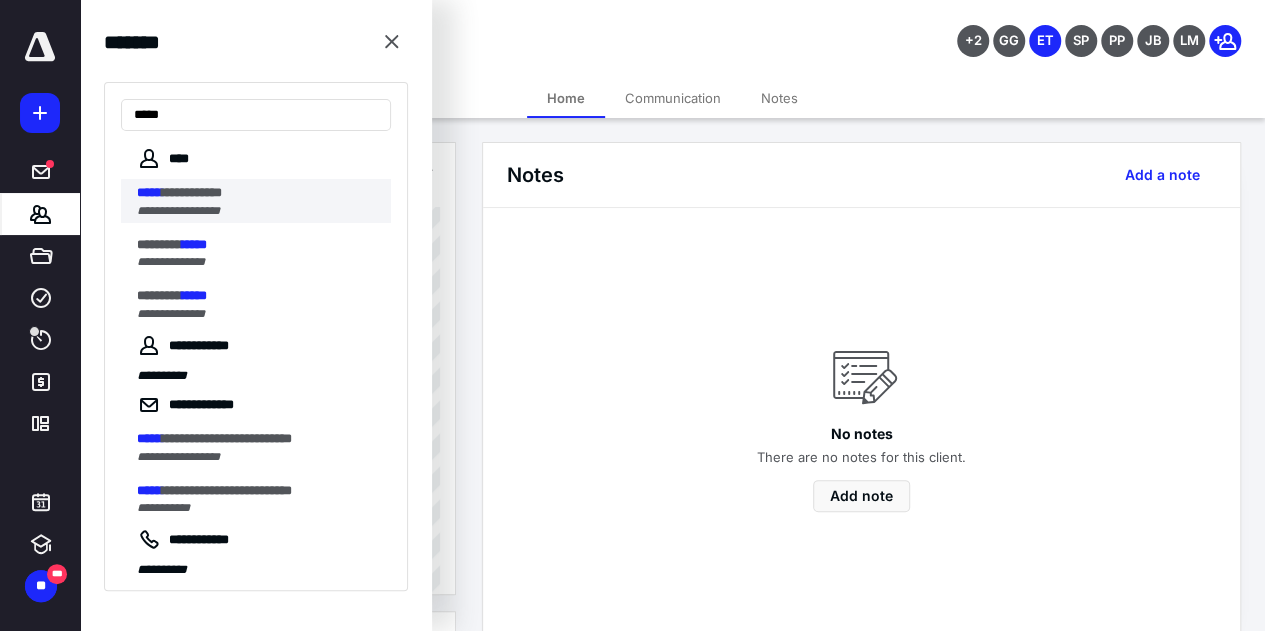 type on "*****" 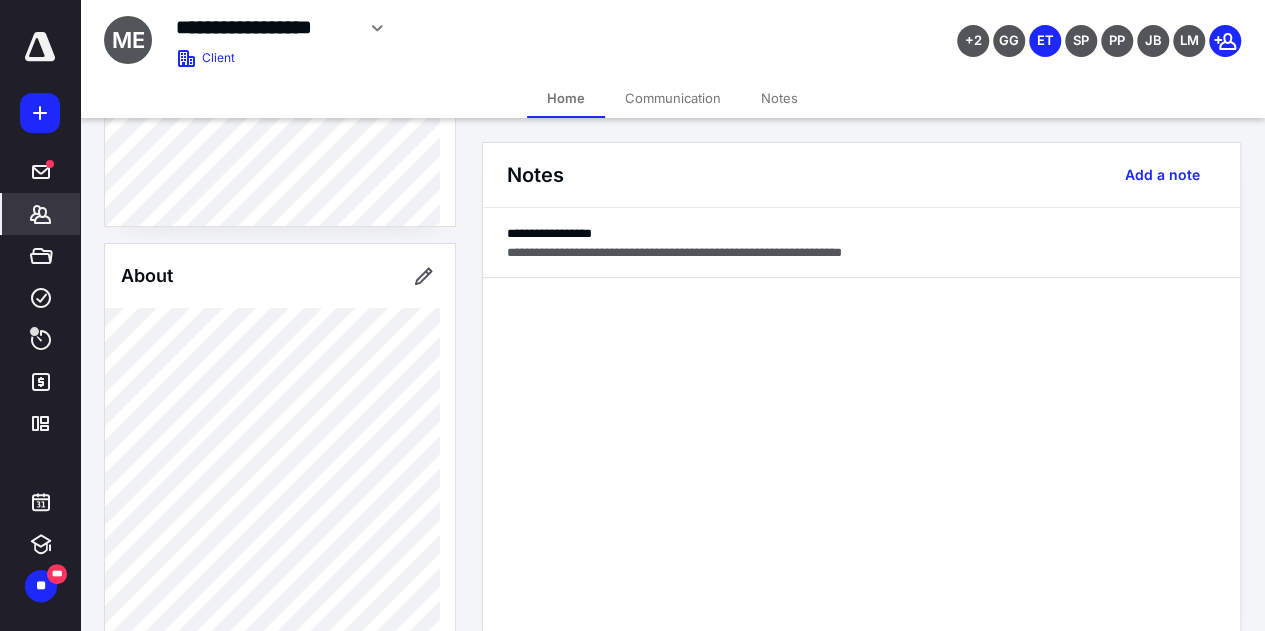 scroll, scrollTop: 300, scrollLeft: 0, axis: vertical 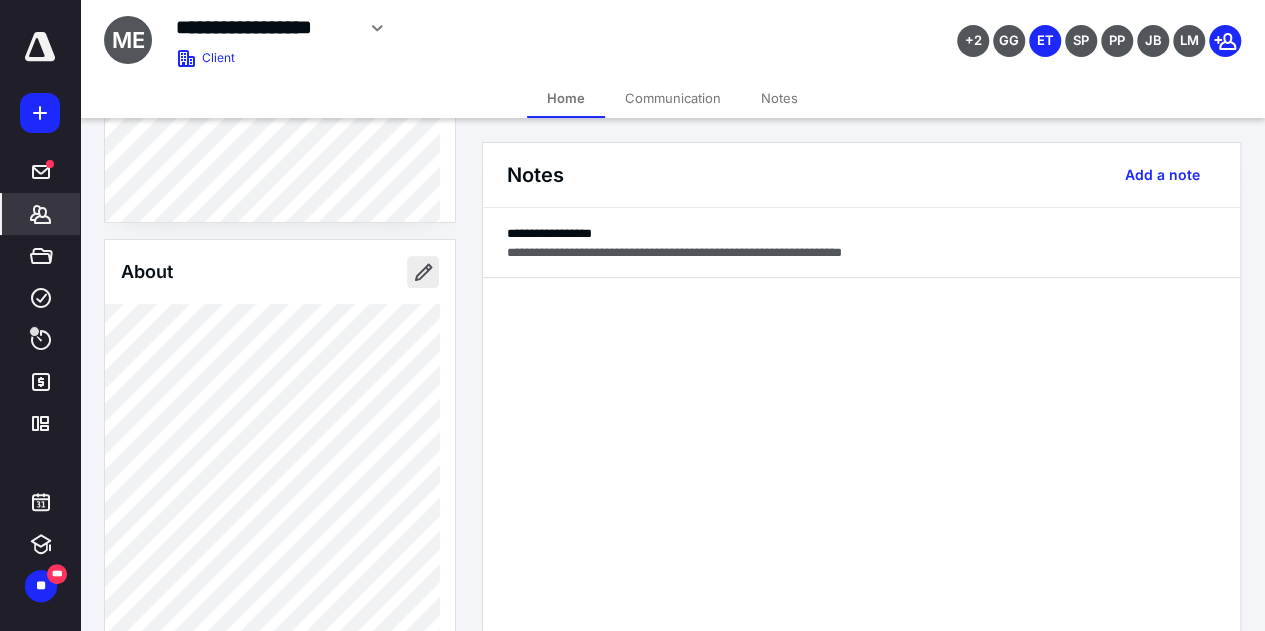 click at bounding box center (423, 272) 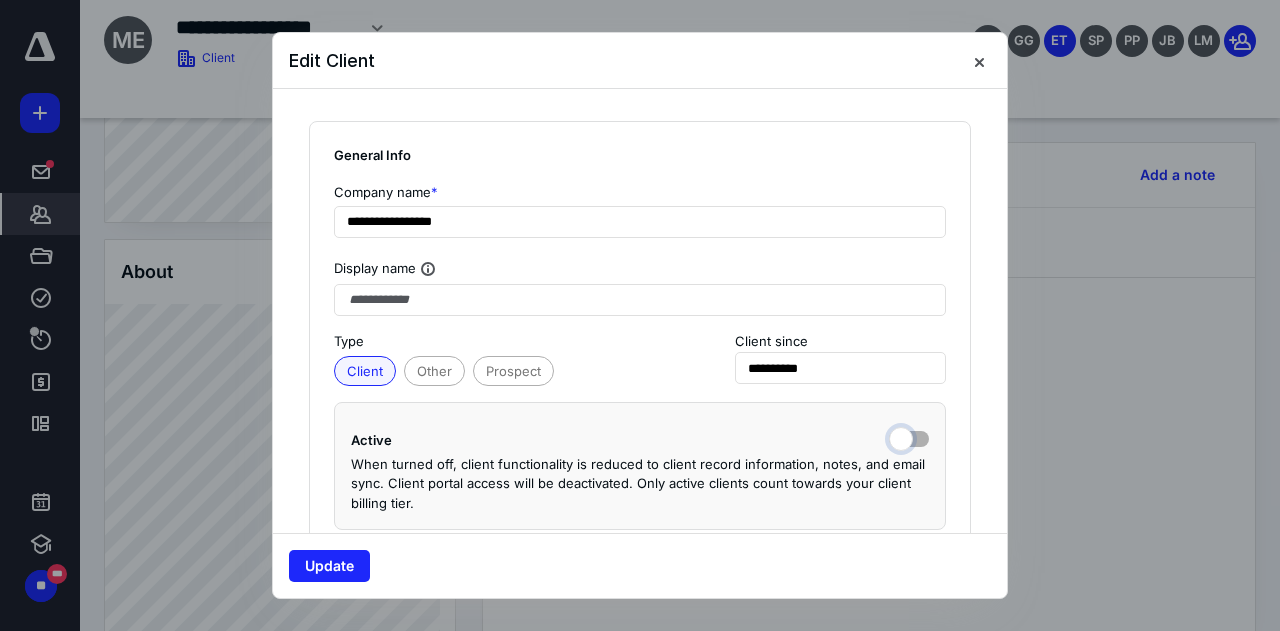click at bounding box center [909, 437] 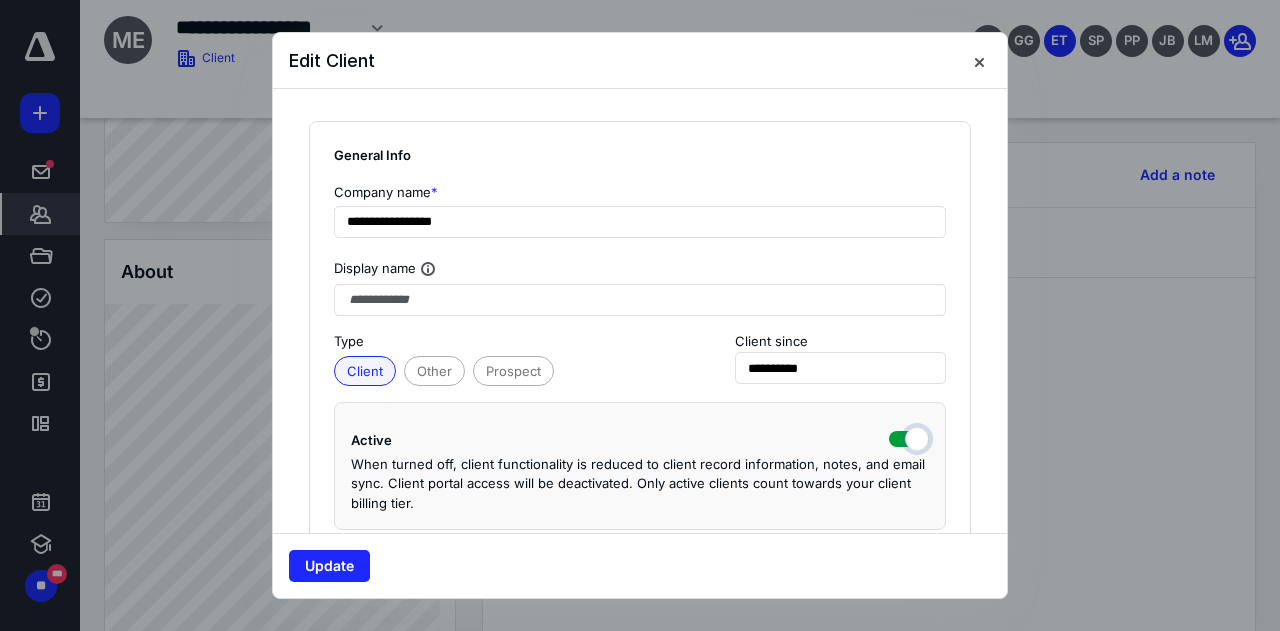 checkbox on "true" 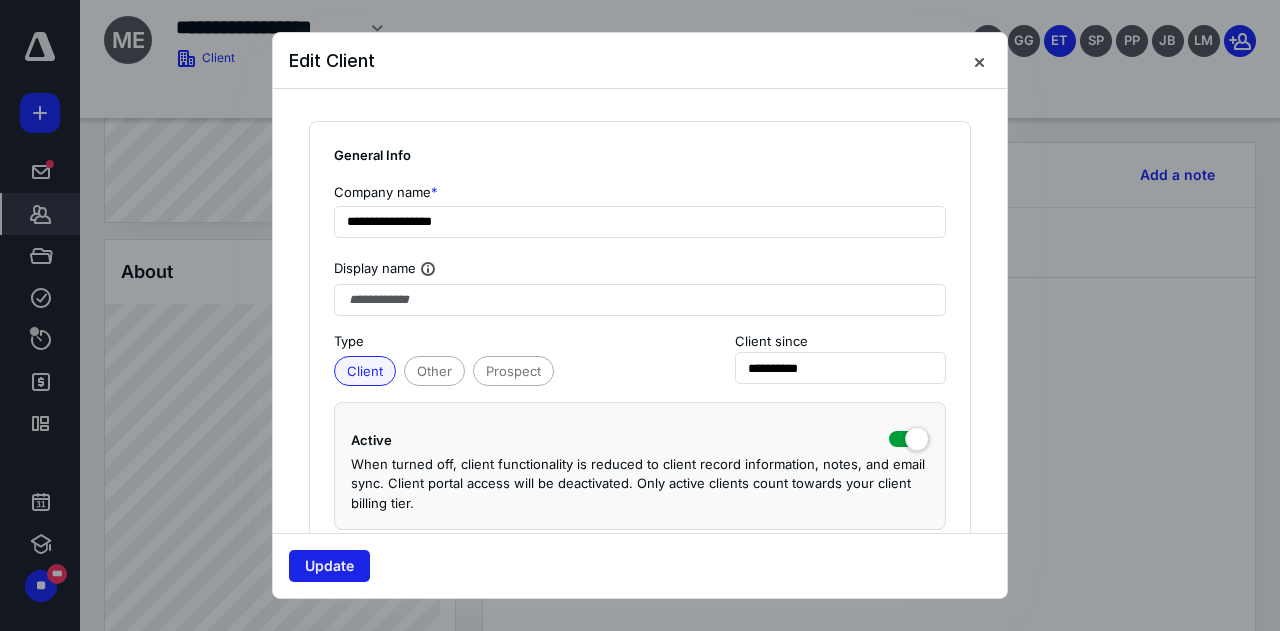 click on "Update" at bounding box center (329, 566) 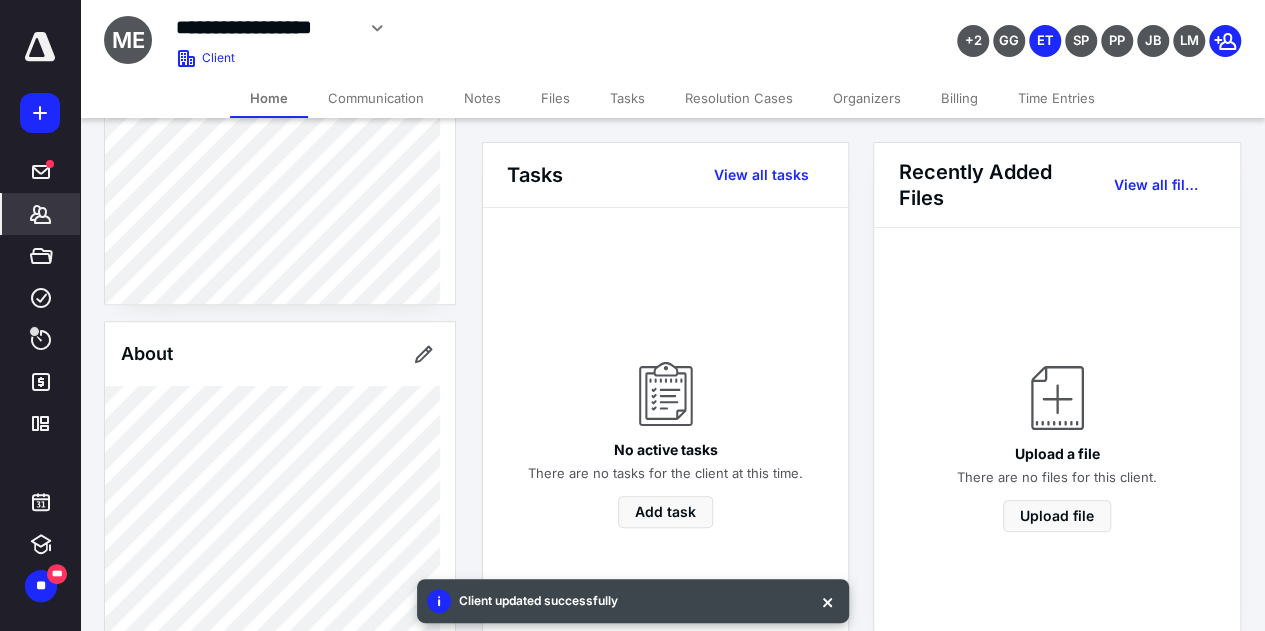 click on "Notes" at bounding box center [482, 98] 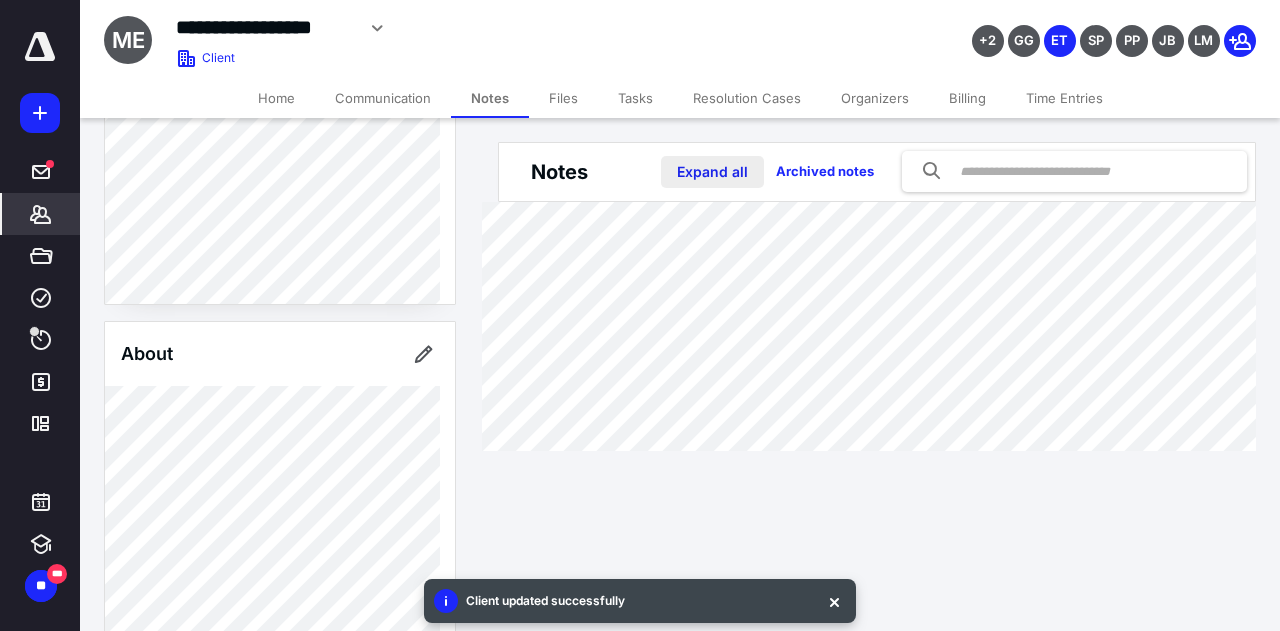 click on "Expand all" at bounding box center (712, 172) 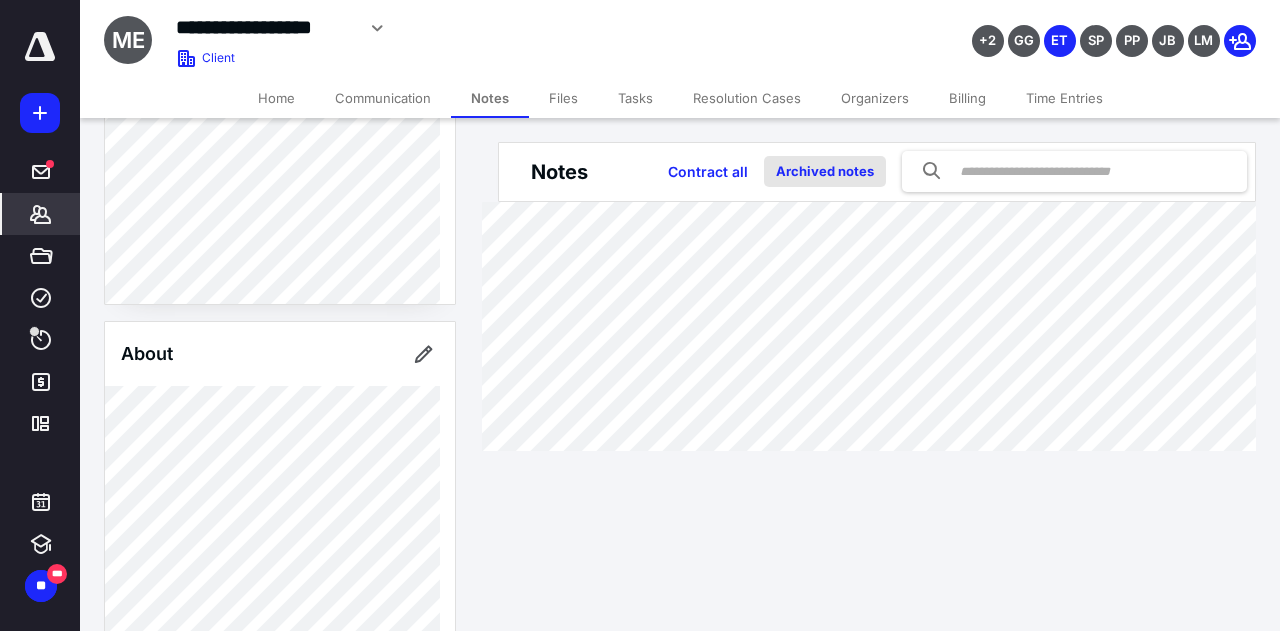 click on "Archived notes" at bounding box center [825, 171] 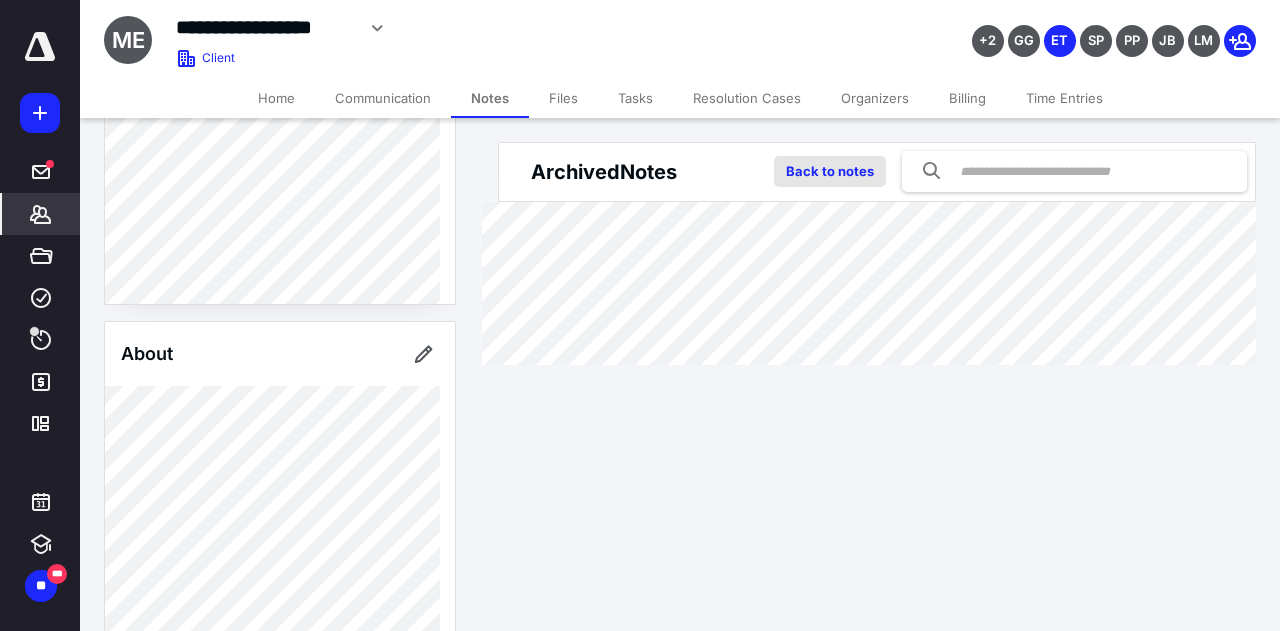 click on "Back to notes" at bounding box center [830, 171] 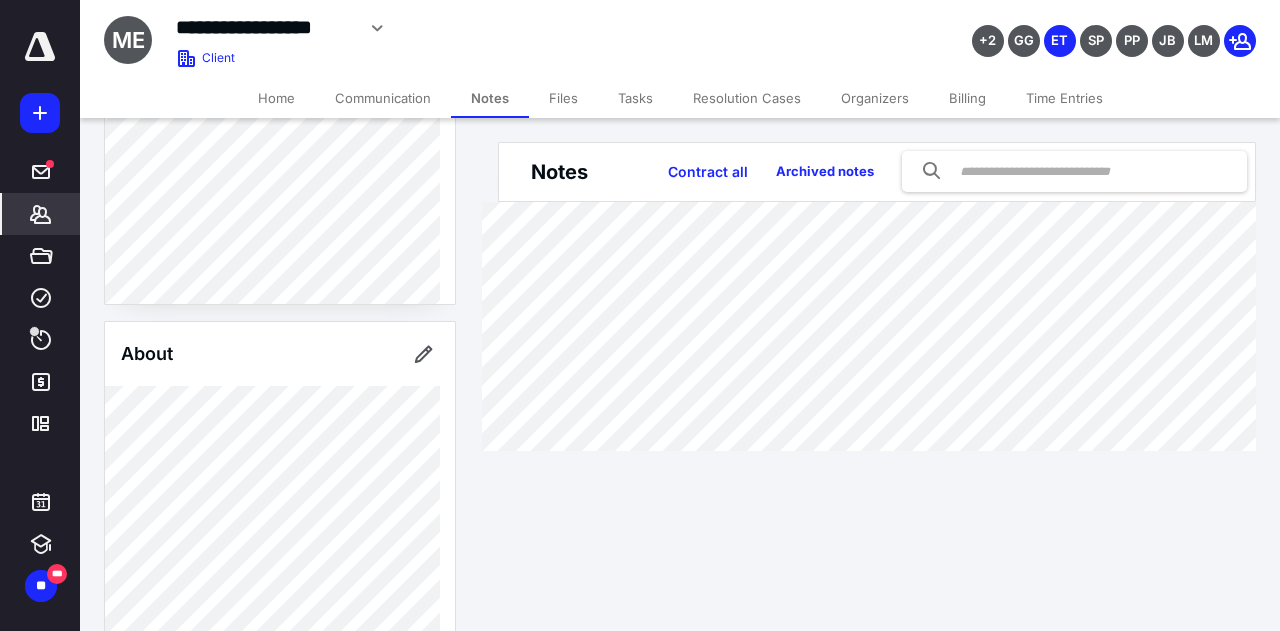 click on "Files" at bounding box center (563, 98) 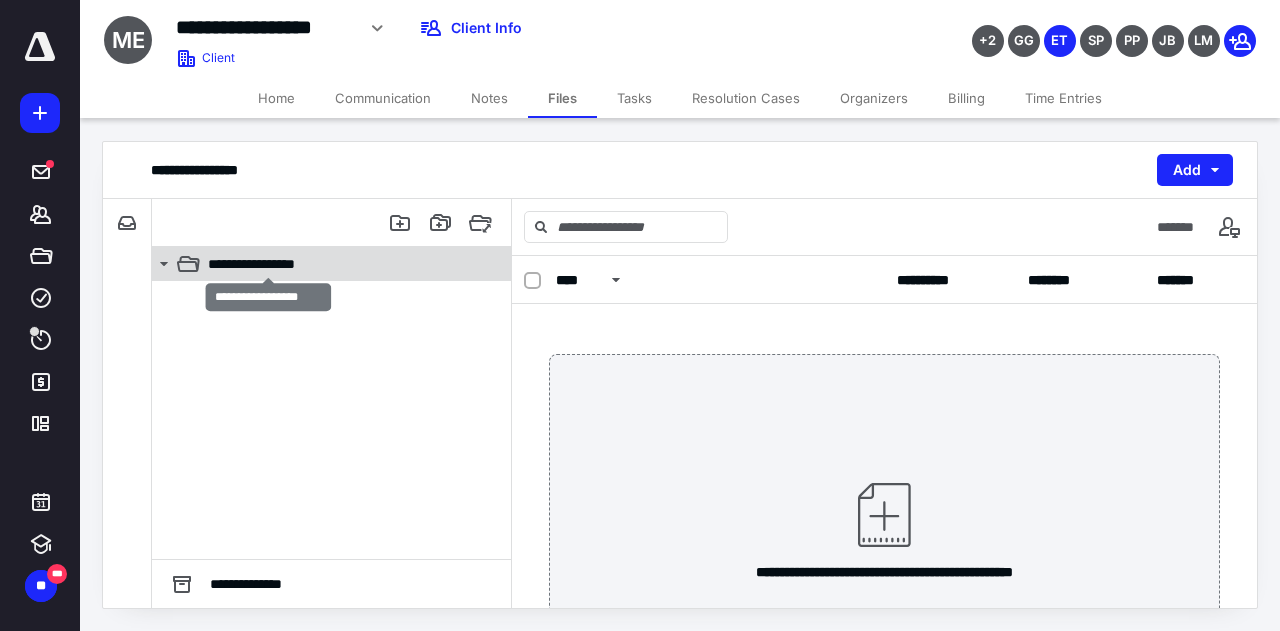 click on "**********" at bounding box center [268, 264] 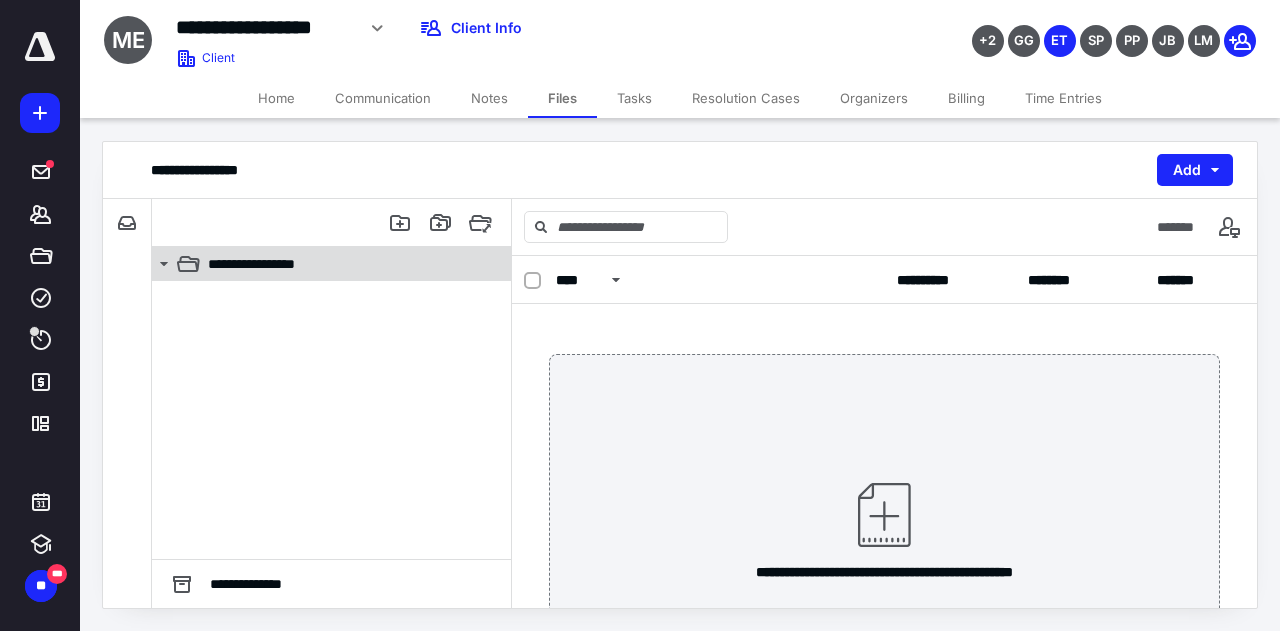 click 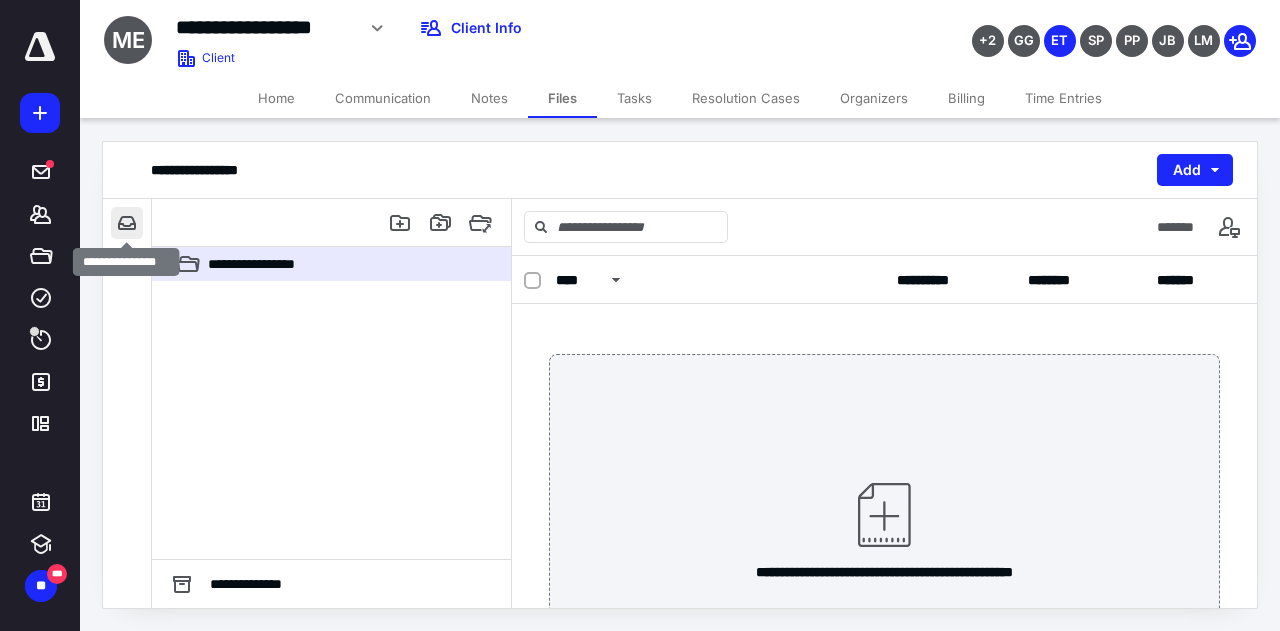 click at bounding box center [127, 223] 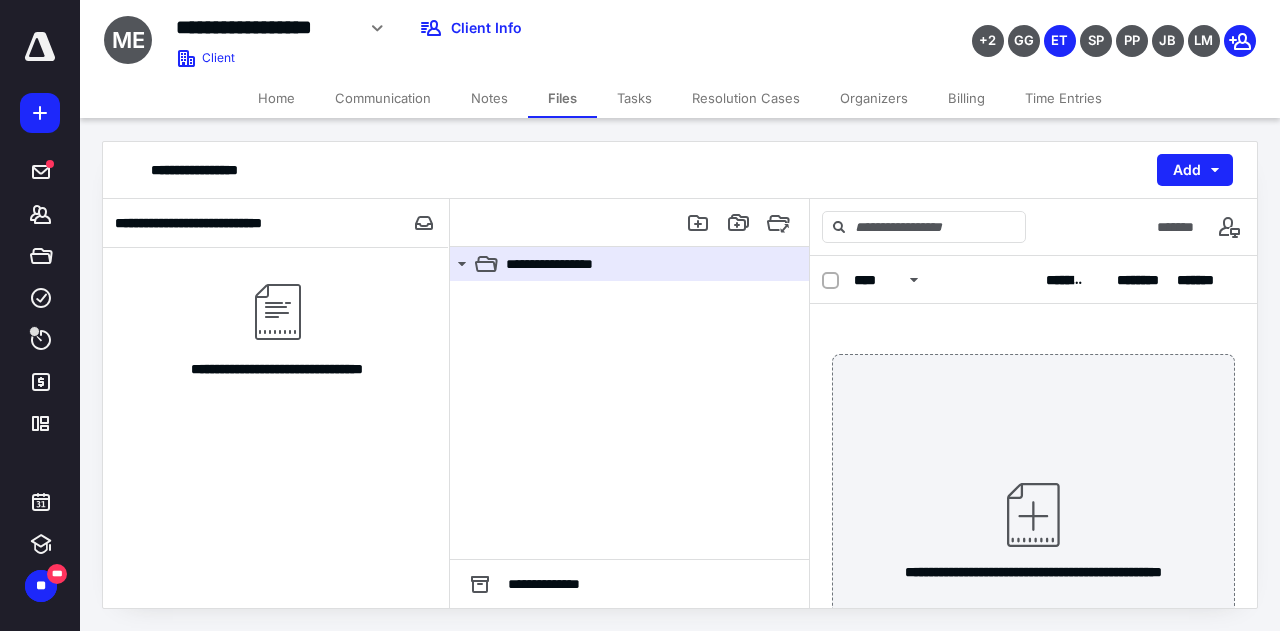 click on "Home" at bounding box center [276, 98] 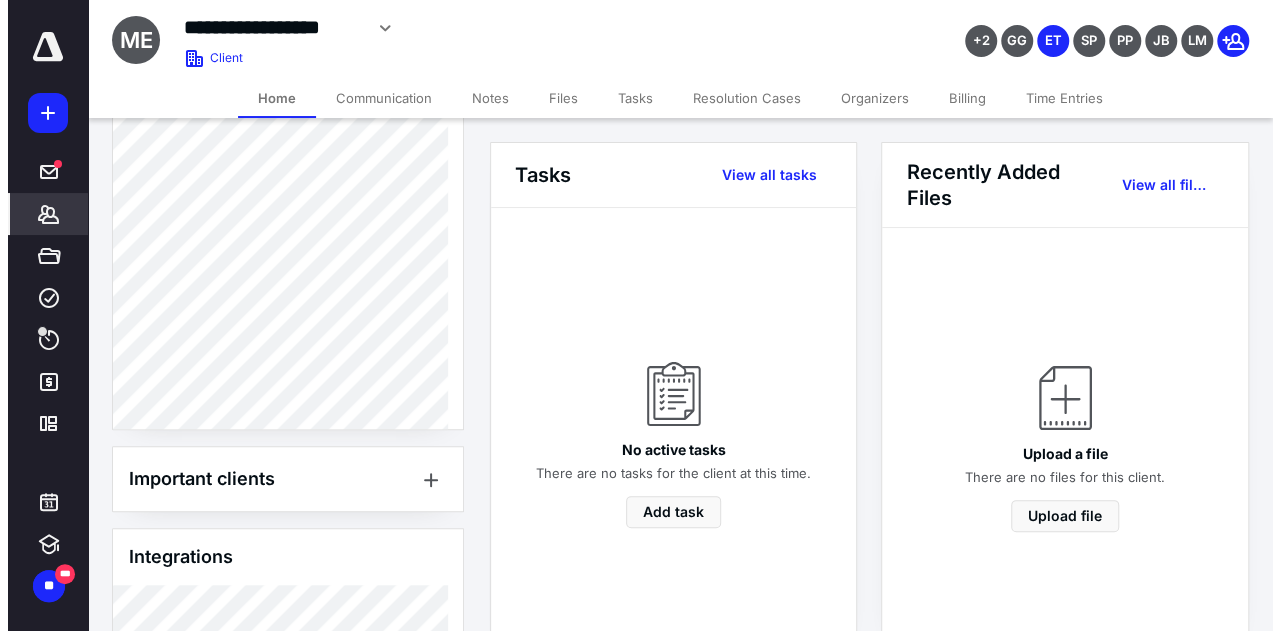 scroll, scrollTop: 534, scrollLeft: 0, axis: vertical 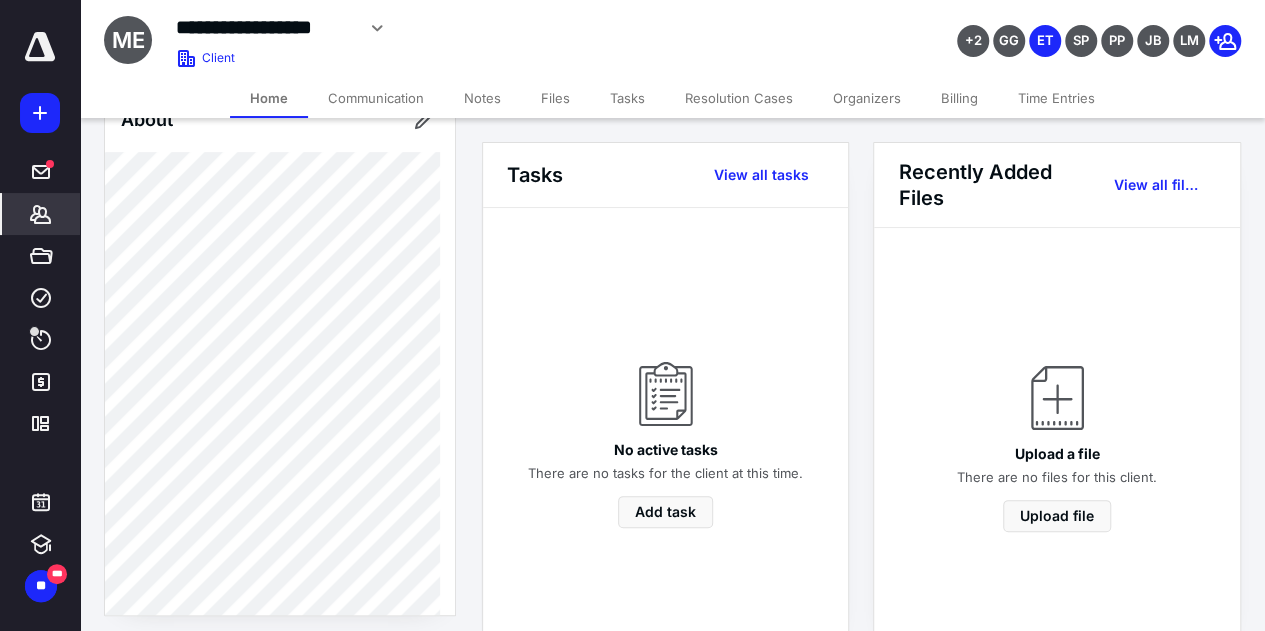 click on "Communication" at bounding box center (376, 98) 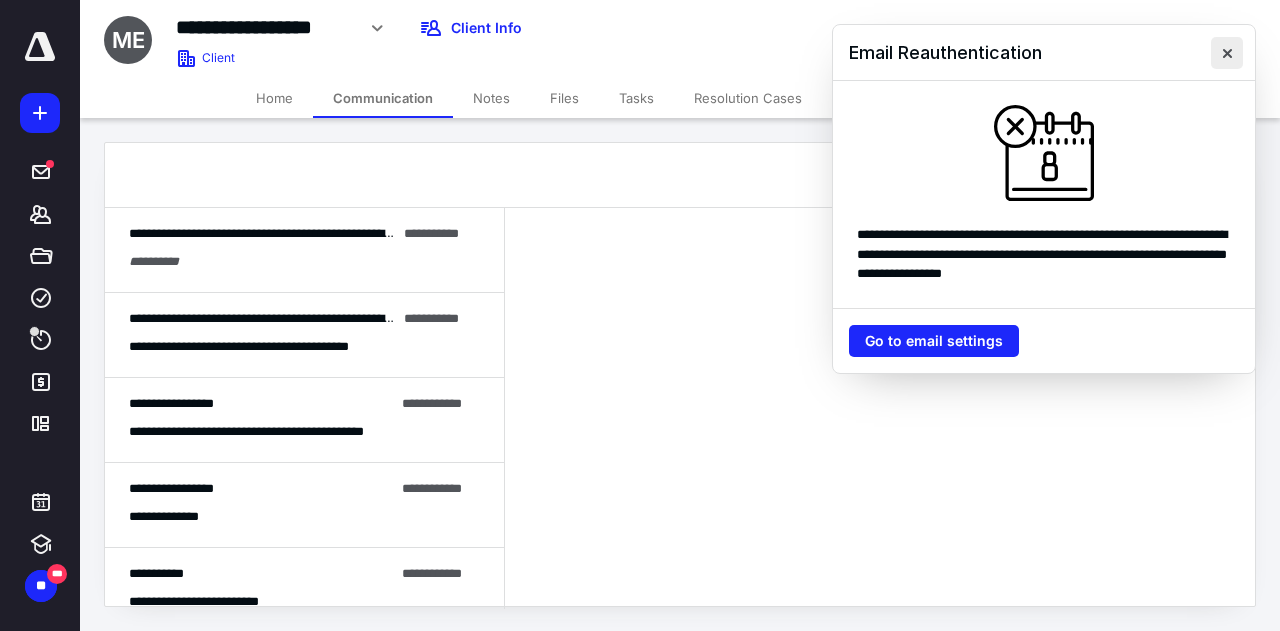 click at bounding box center [1227, 53] 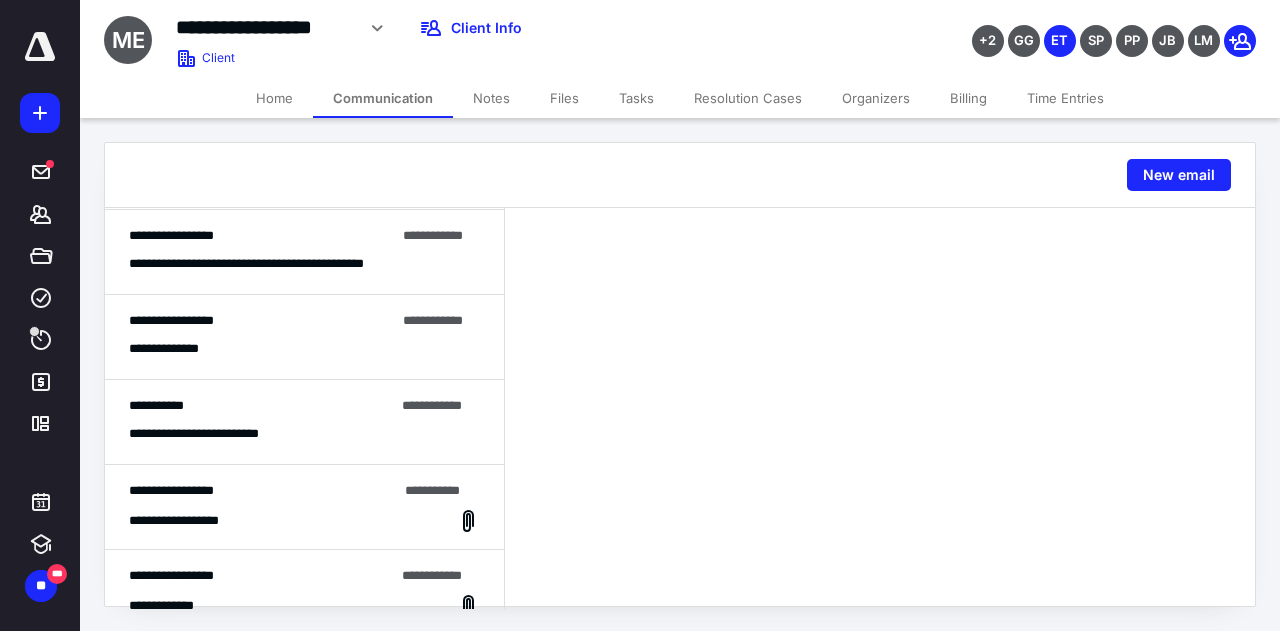 scroll, scrollTop: 200, scrollLeft: 0, axis: vertical 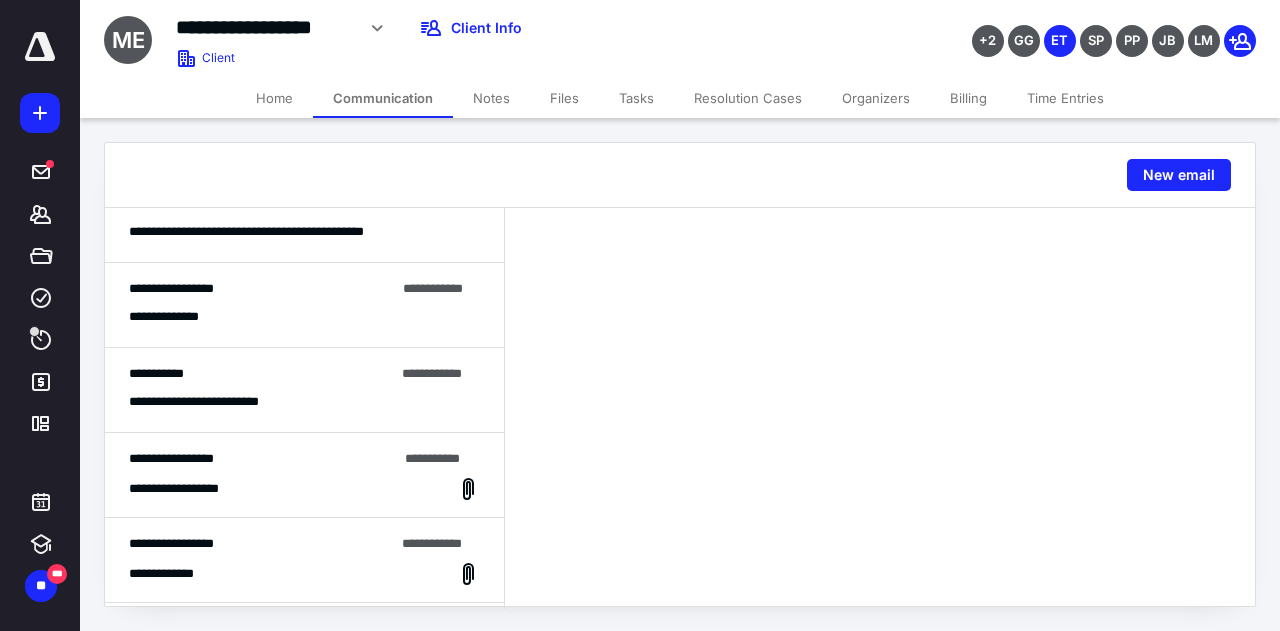 click on "**********" at bounding box center (208, 402) 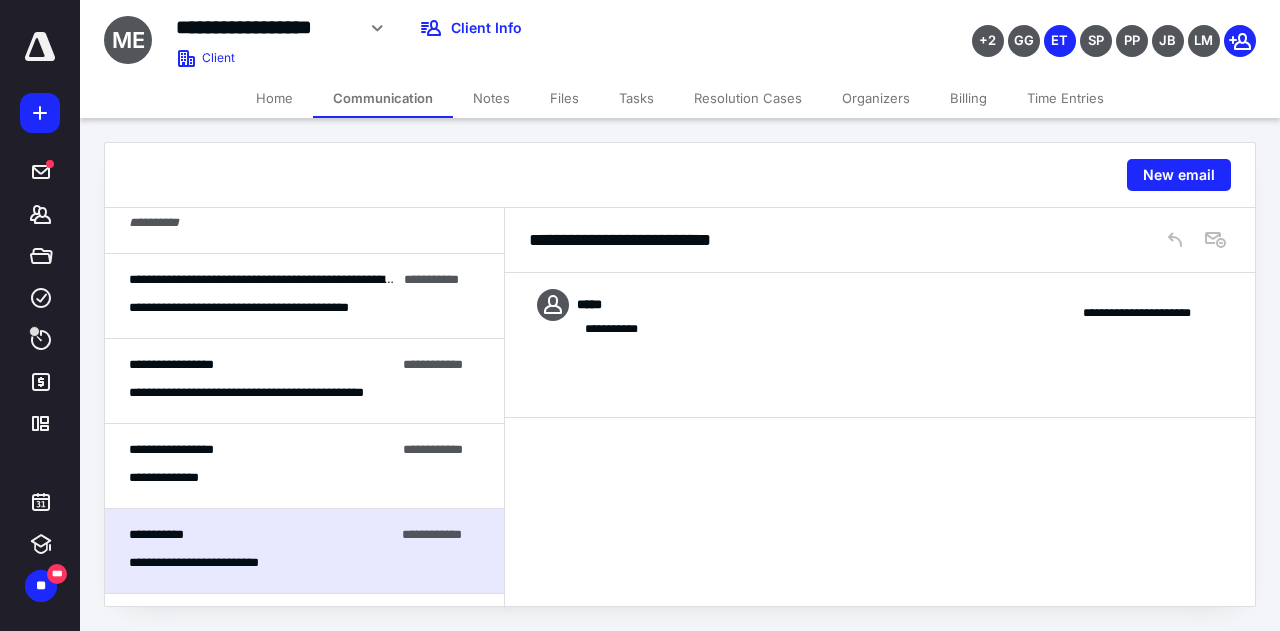 scroll, scrollTop: 0, scrollLeft: 0, axis: both 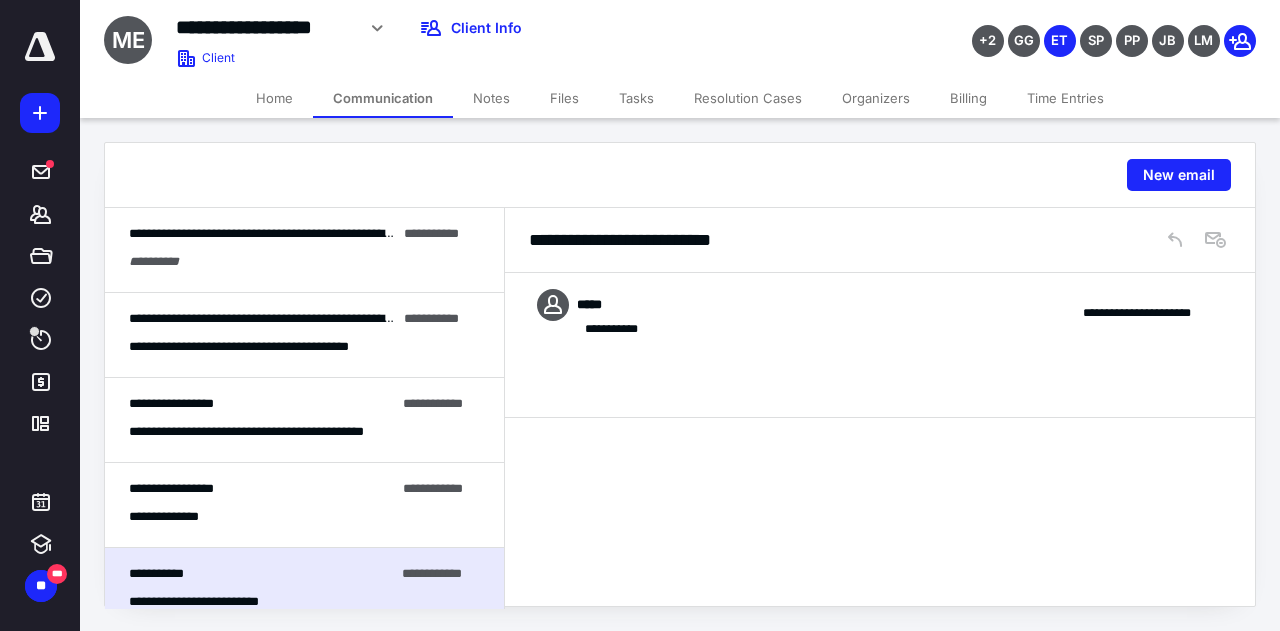 click at bounding box center (4231, 233) 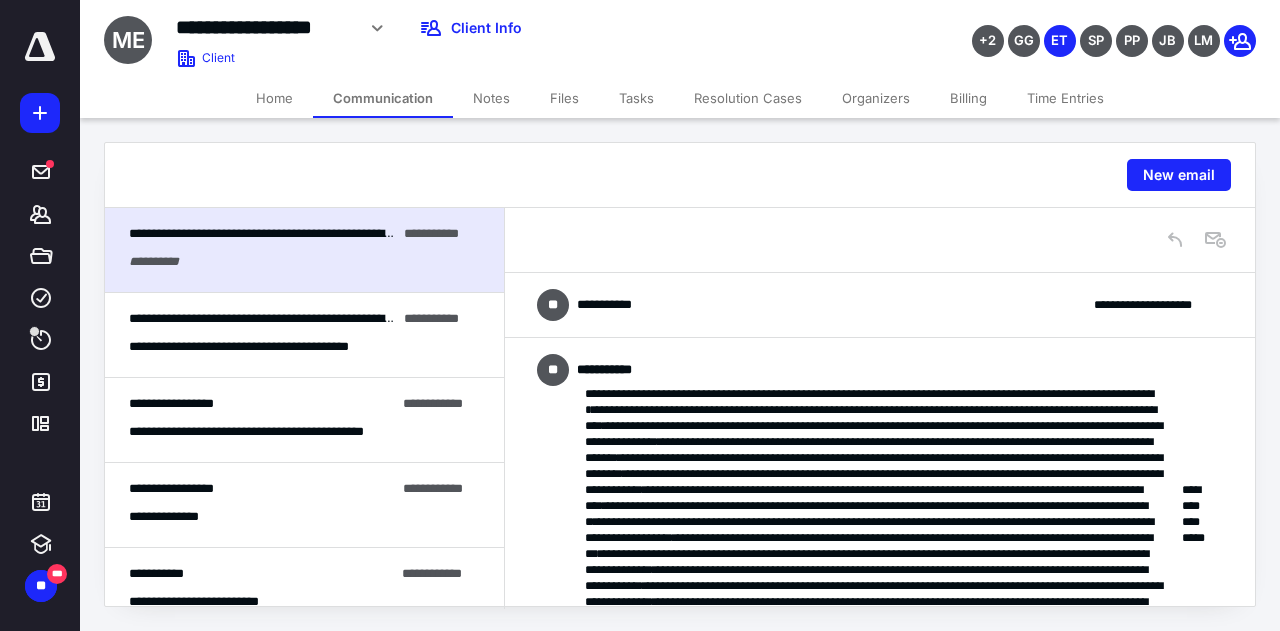 scroll, scrollTop: 1194, scrollLeft: 0, axis: vertical 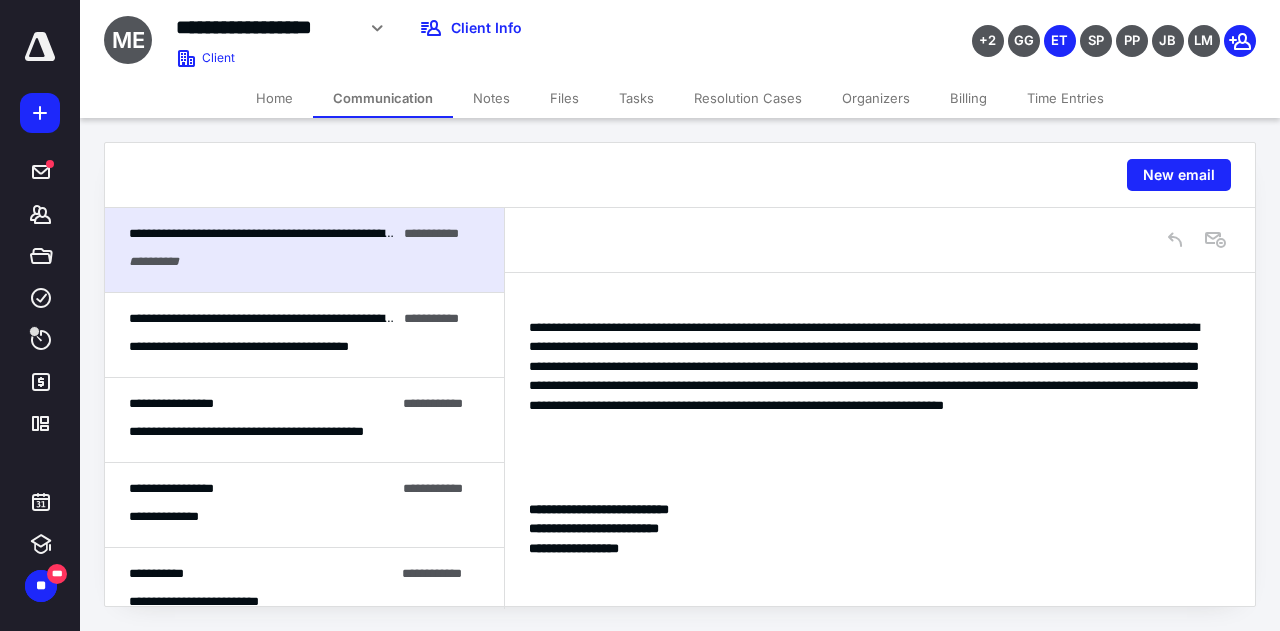 click on "**********" at bounding box center (177, 517) 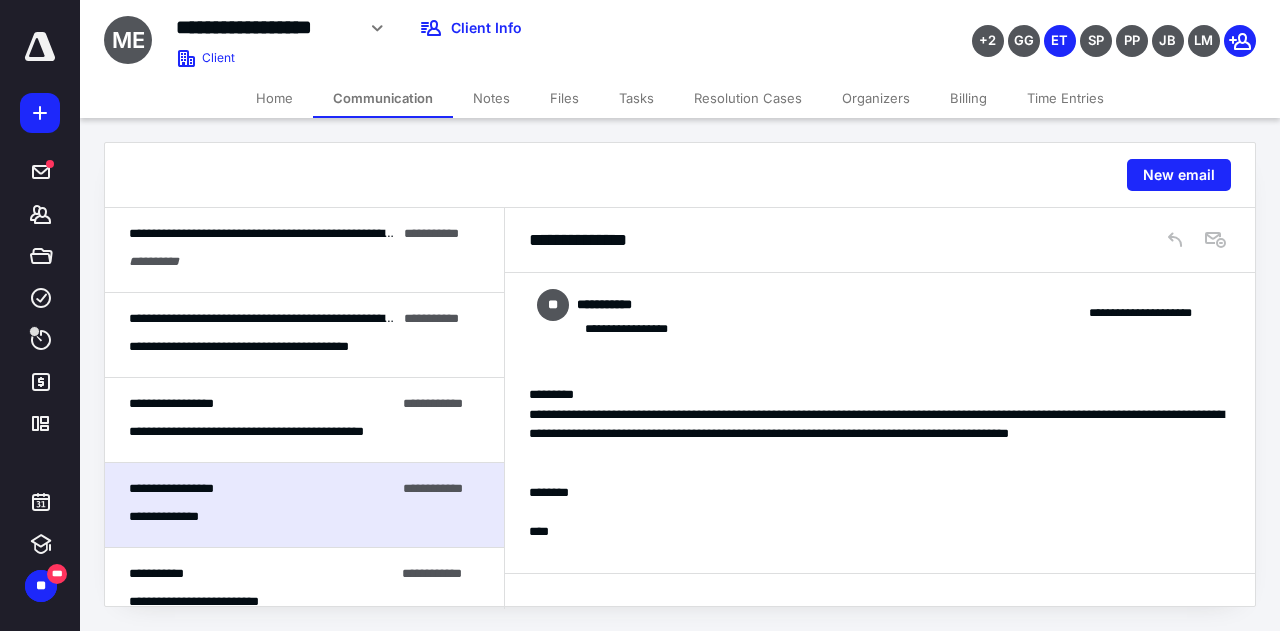 click on "**********" at bounding box center [274, 432] 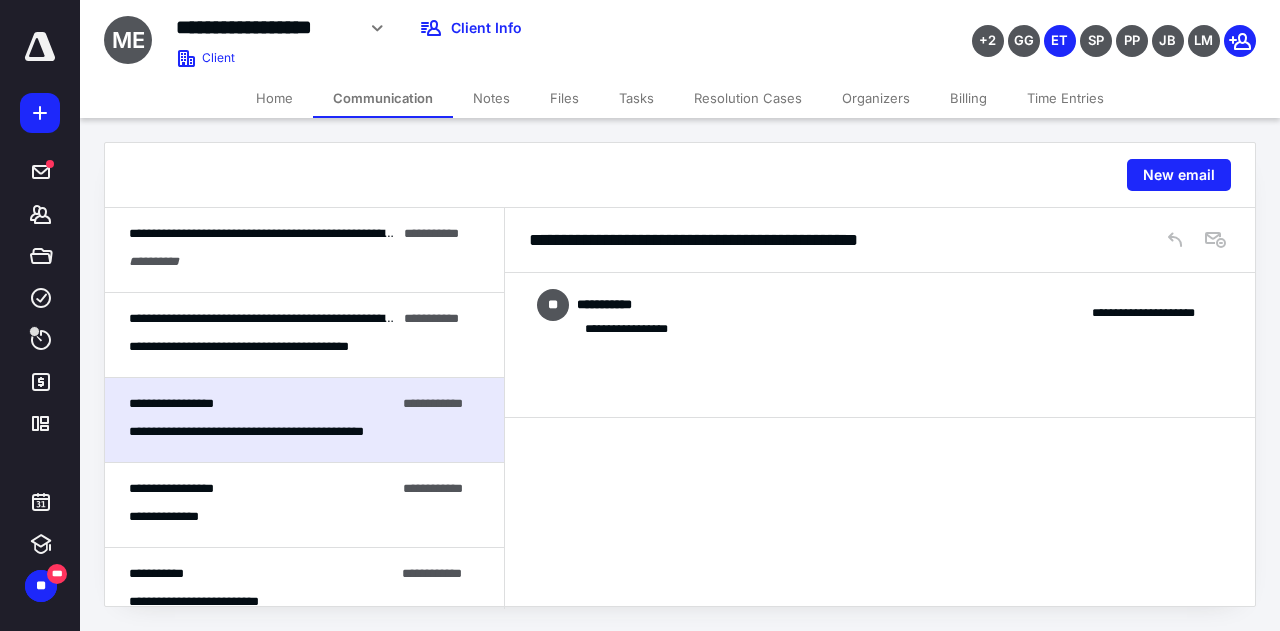 click on "**********" at bounding box center [263, 347] 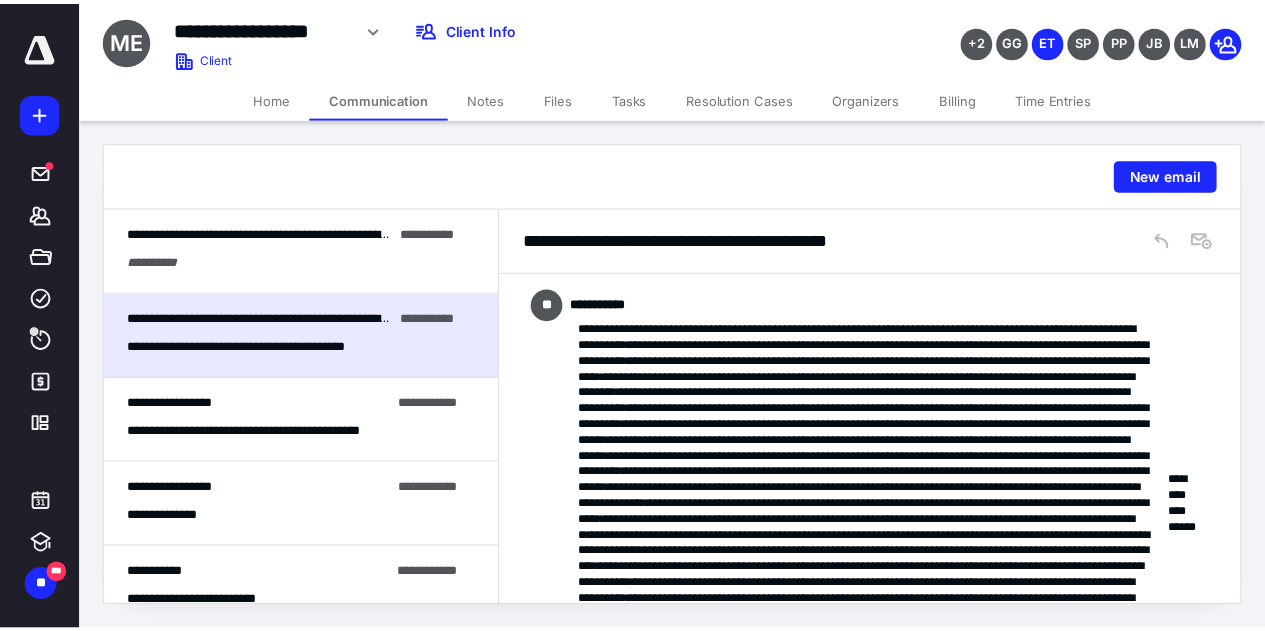 scroll, scrollTop: 1306, scrollLeft: 0, axis: vertical 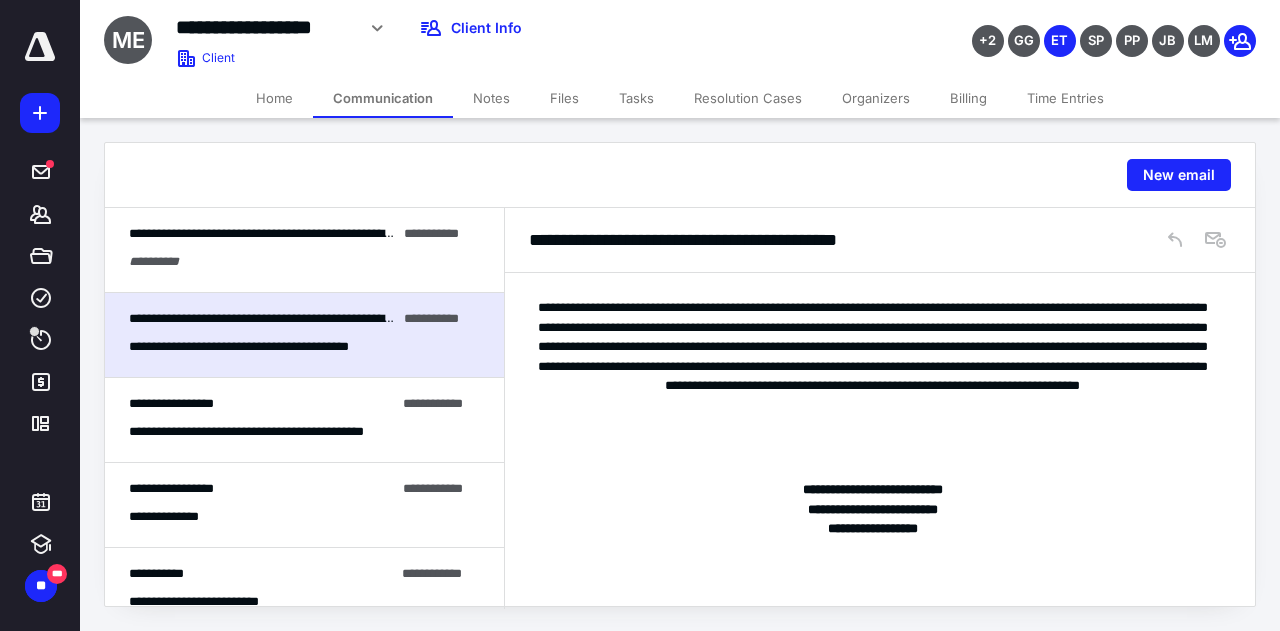 click on "Files" at bounding box center [564, 98] 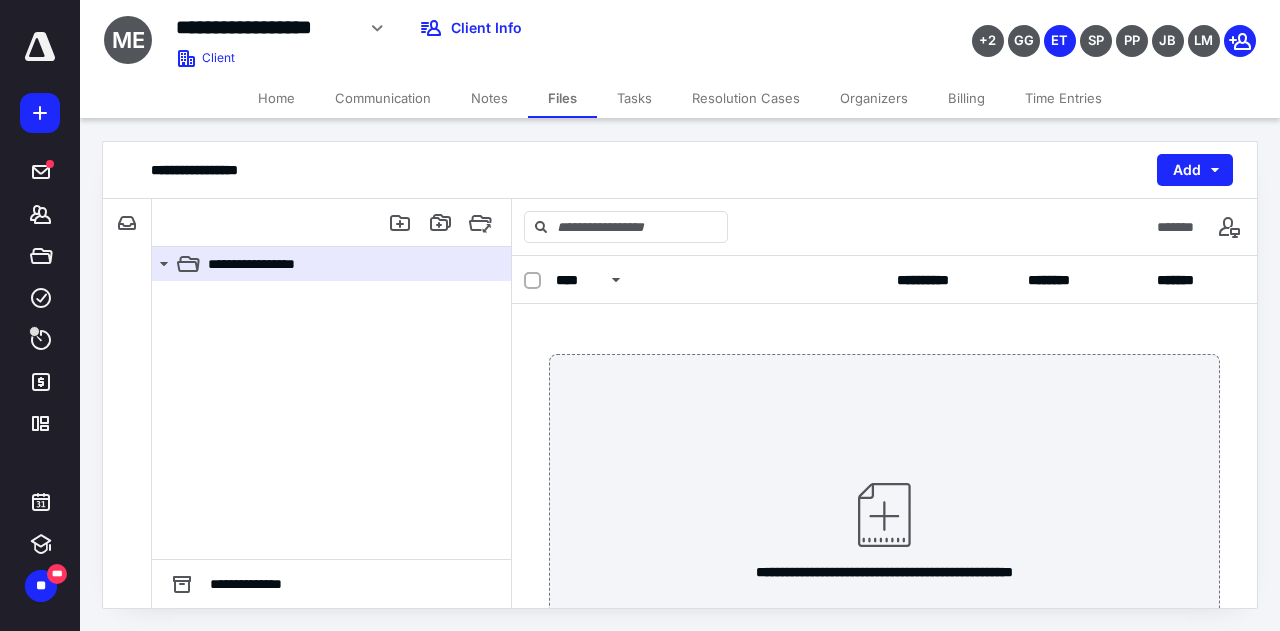 click on "Home" at bounding box center (276, 98) 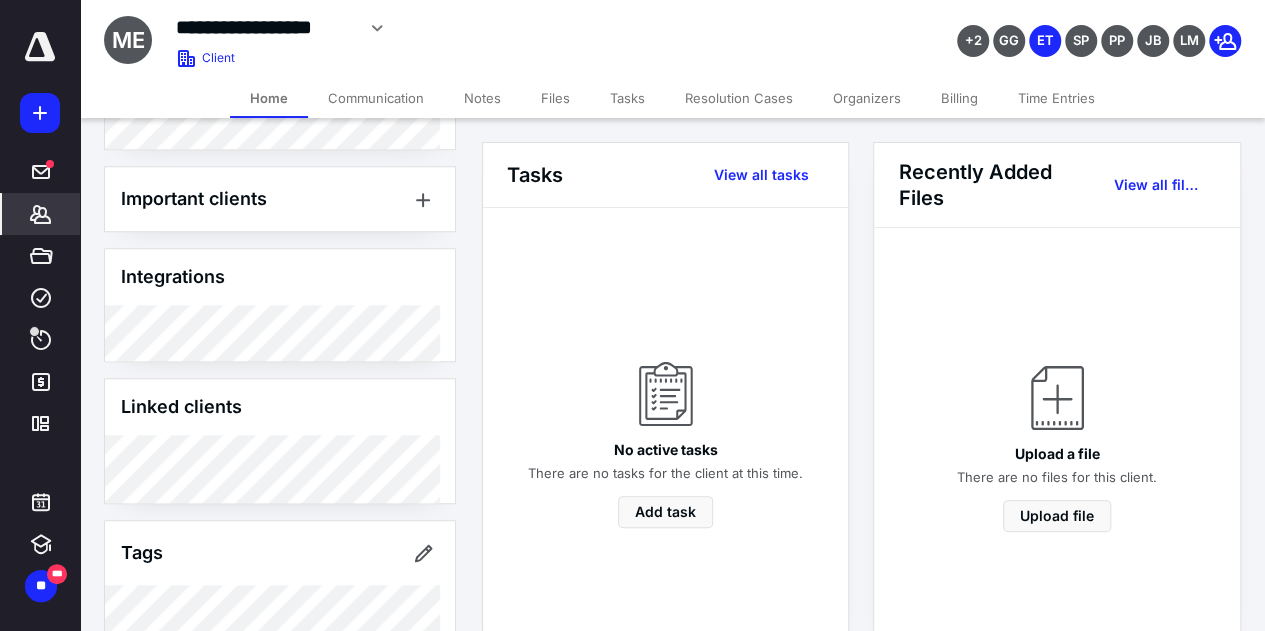 scroll, scrollTop: 1034, scrollLeft: 0, axis: vertical 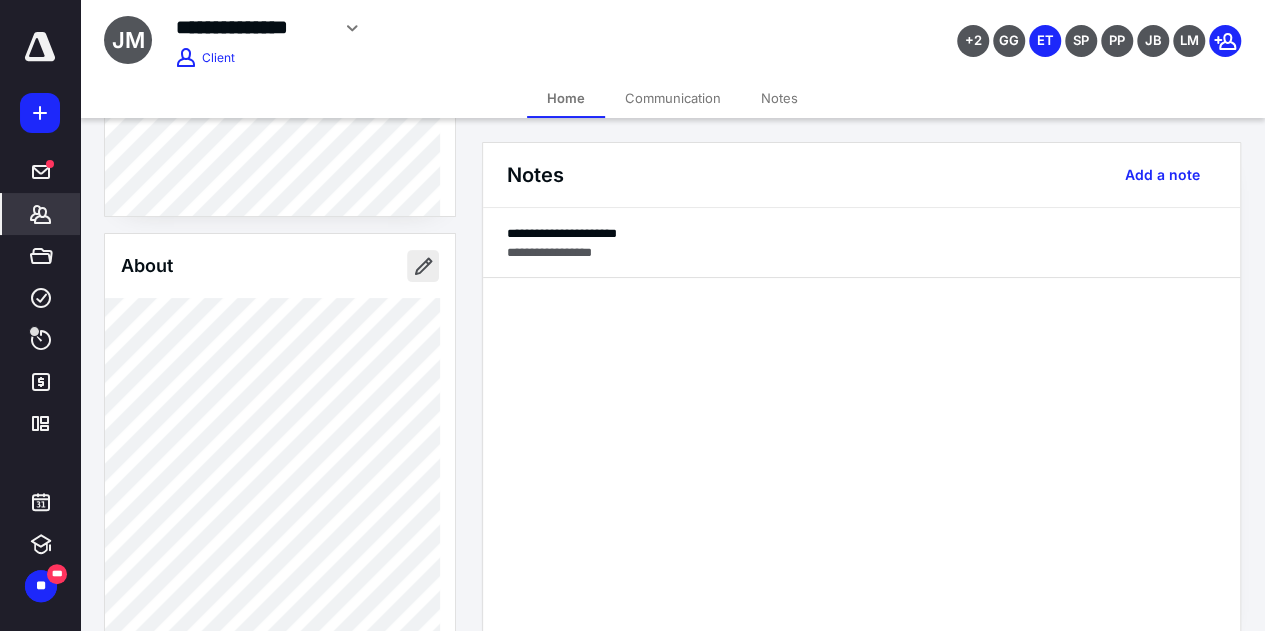 click at bounding box center (423, 266) 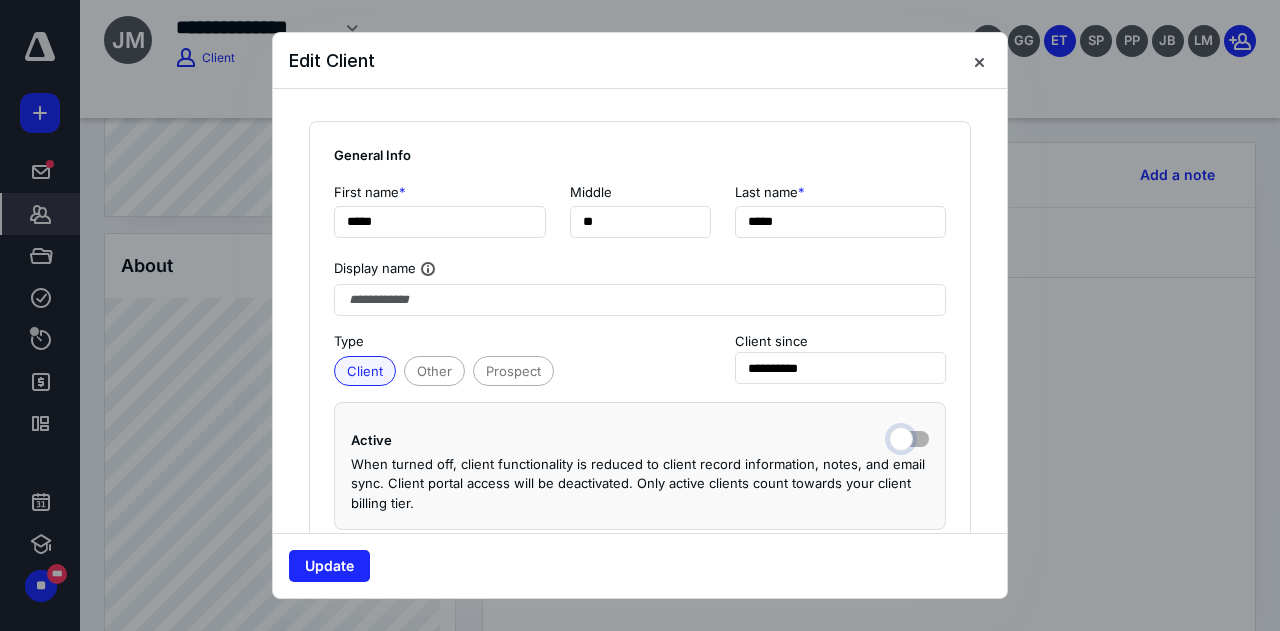 click at bounding box center [909, 437] 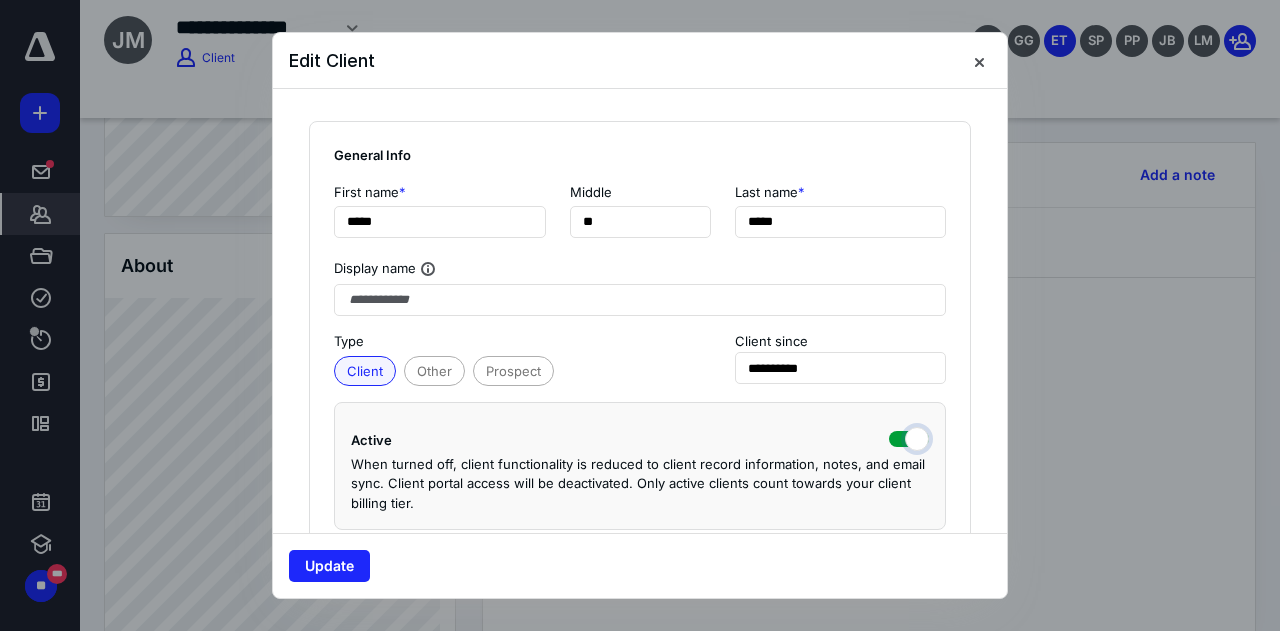 checkbox on "true" 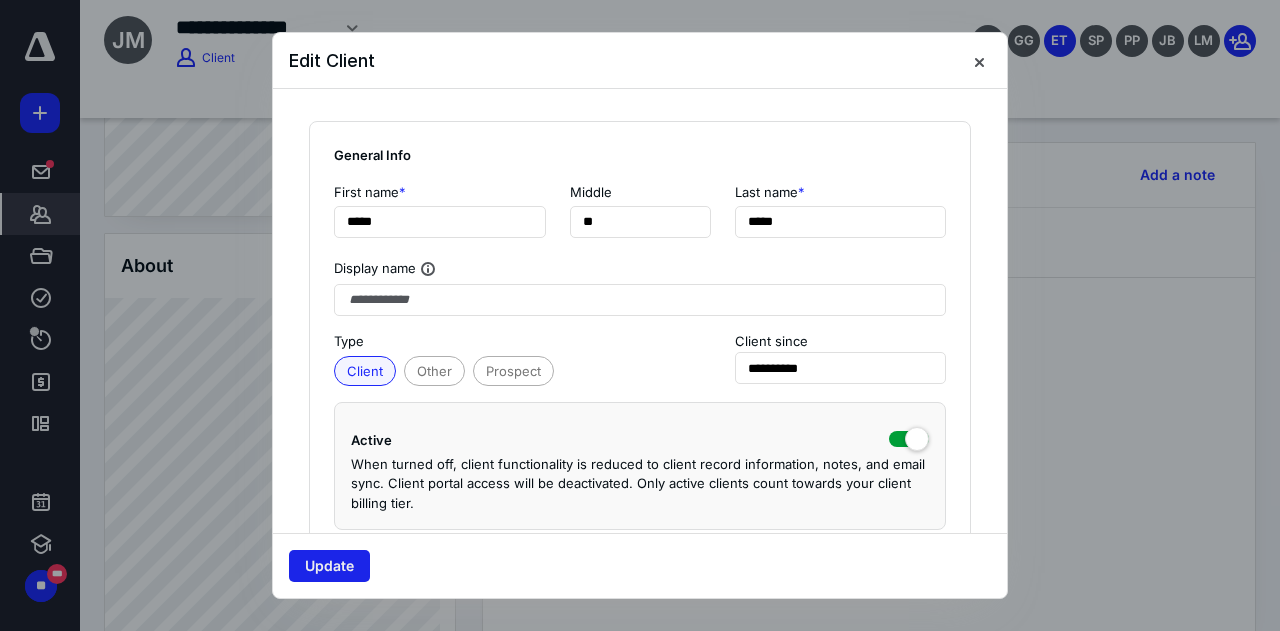 click on "Update" at bounding box center (329, 566) 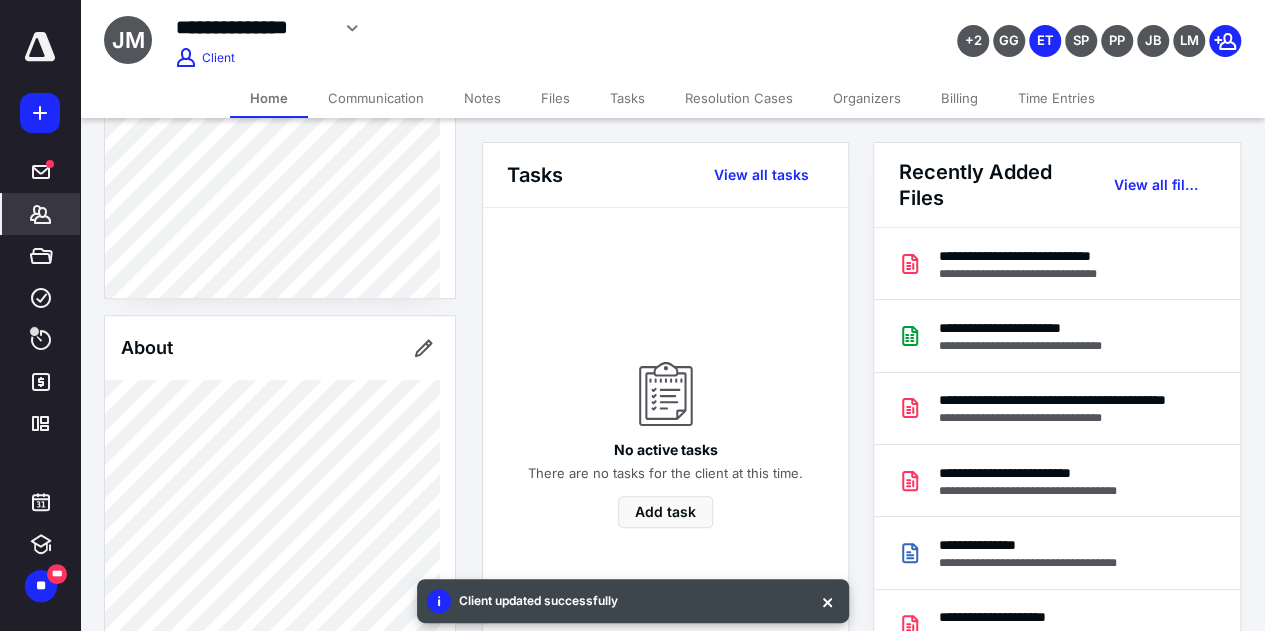 click on "Files" at bounding box center (555, 98) 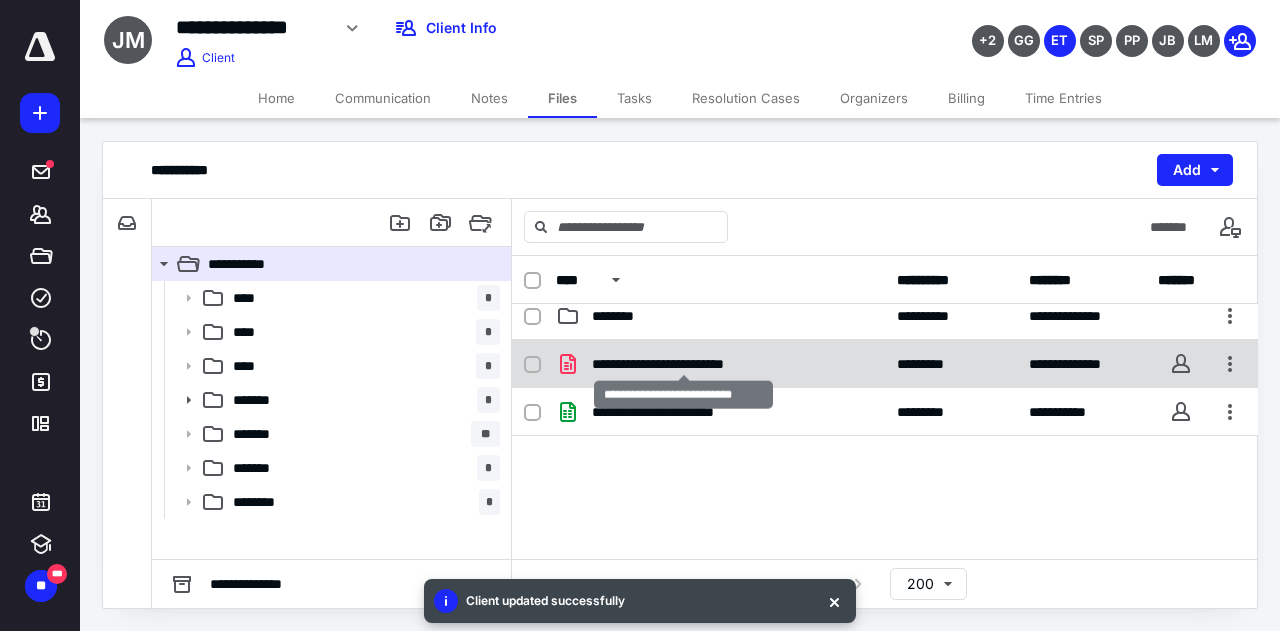 scroll, scrollTop: 200, scrollLeft: 0, axis: vertical 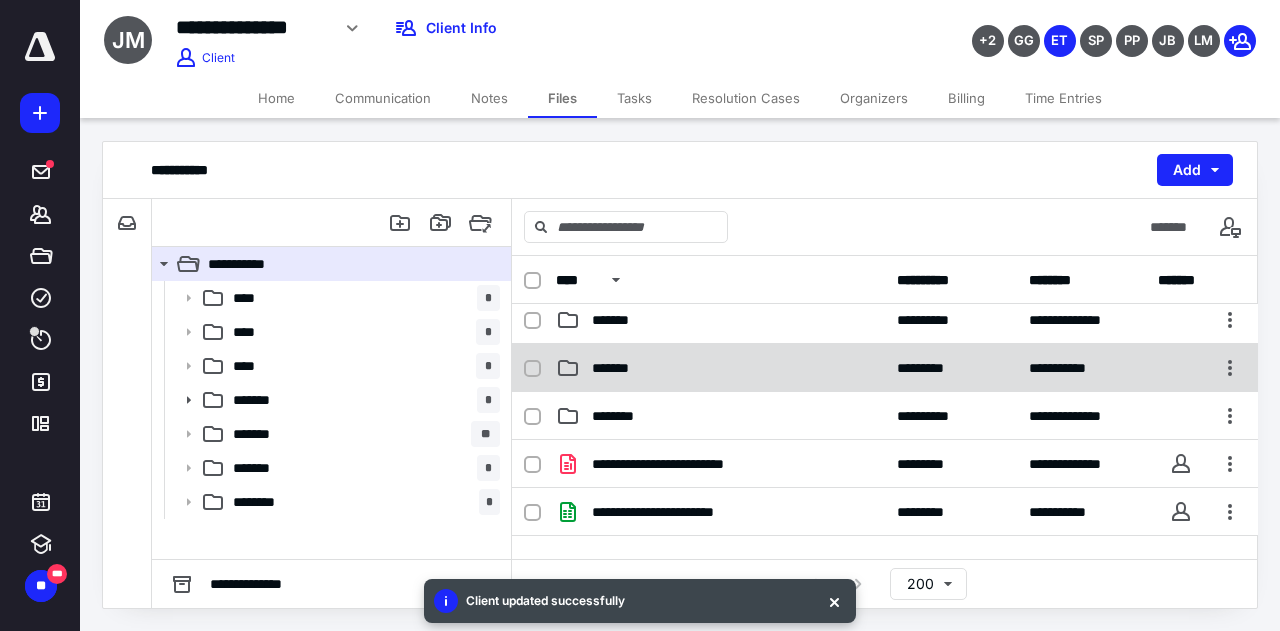 click on "*******" at bounding box center (620, 368) 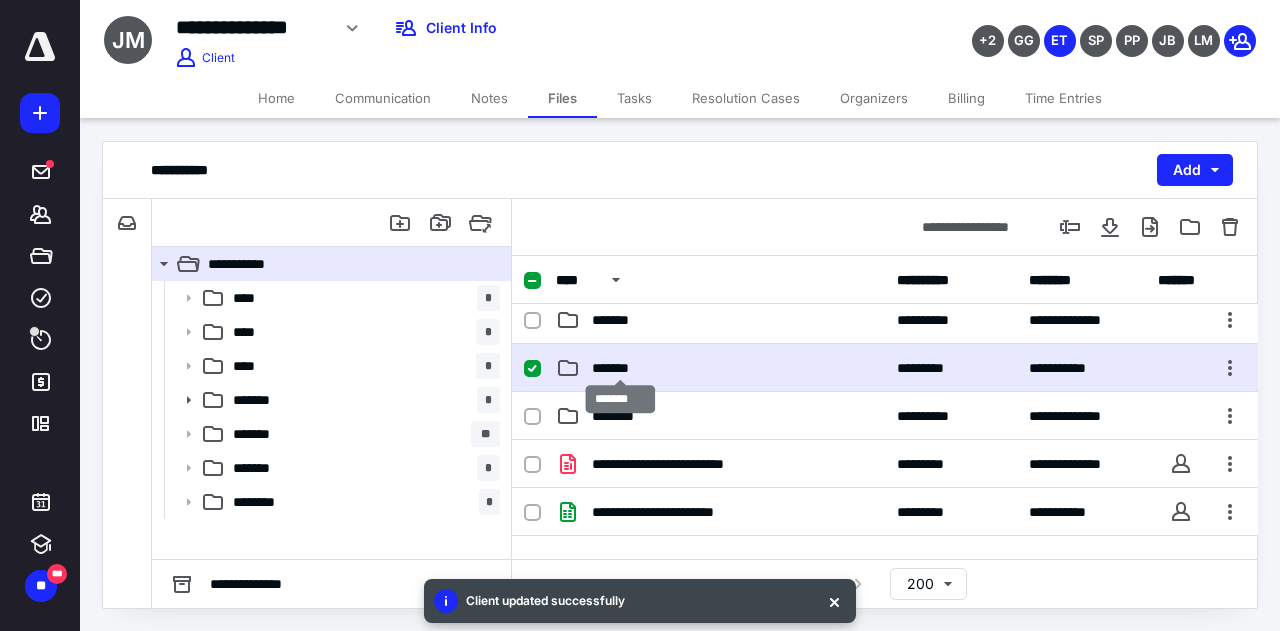 click on "*******" at bounding box center (620, 368) 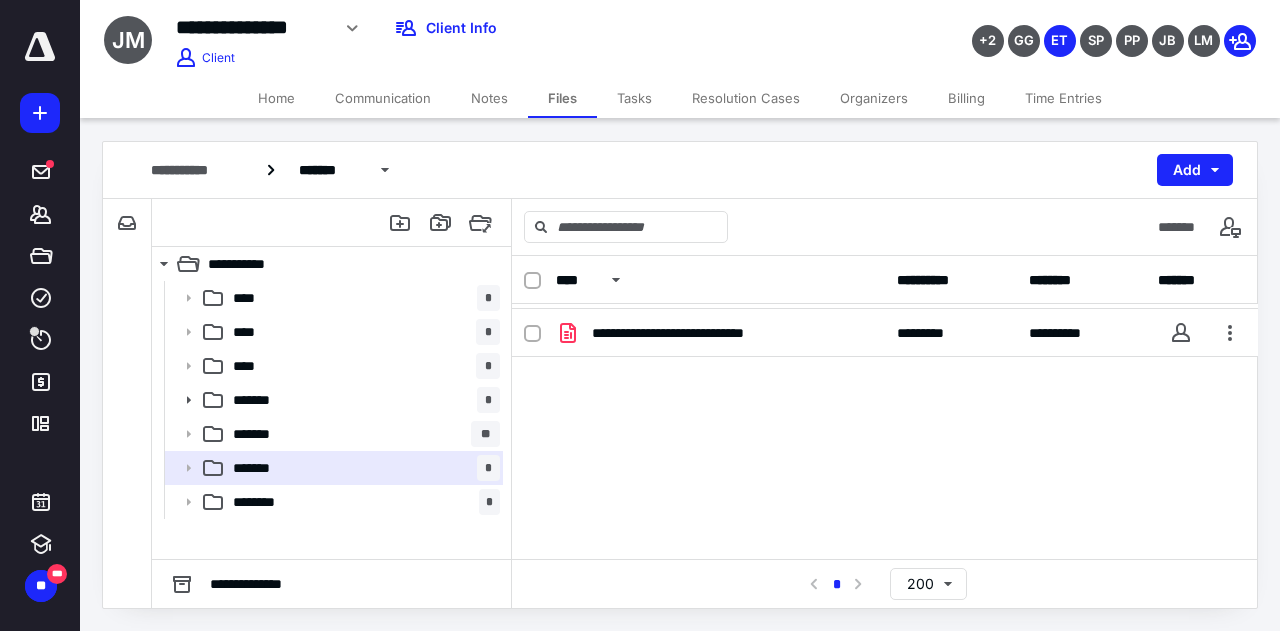 scroll, scrollTop: 0, scrollLeft: 0, axis: both 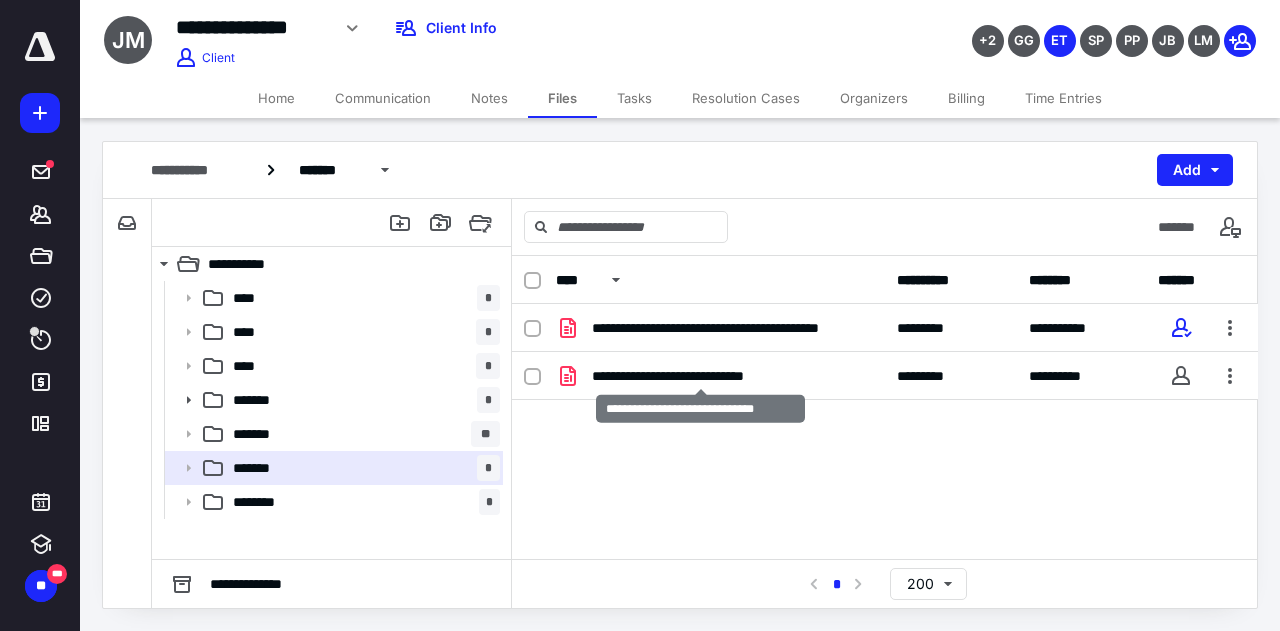 click on "**********" at bounding box center (701, 376) 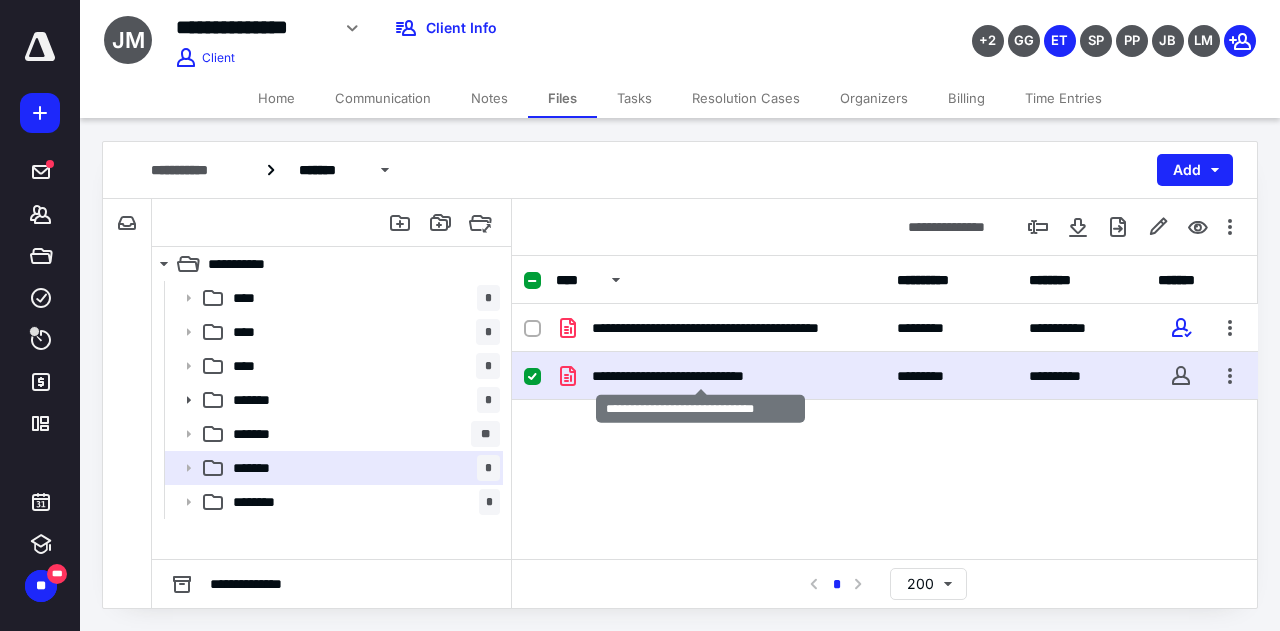 click on "**********" at bounding box center (701, 376) 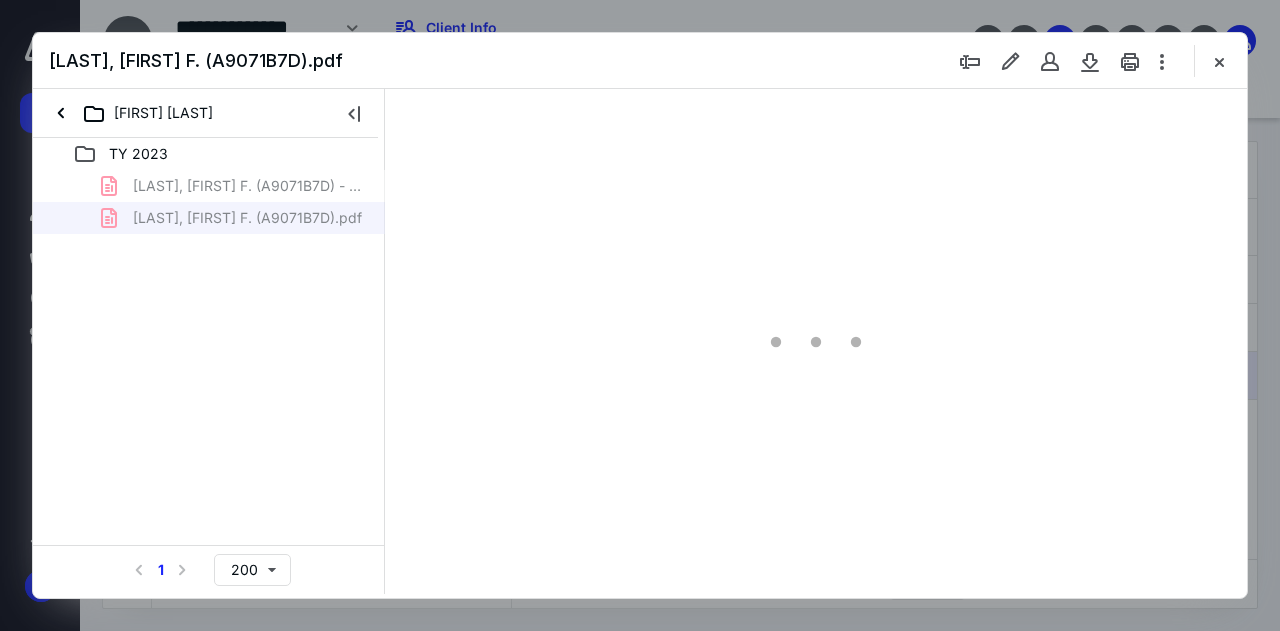 scroll, scrollTop: 0, scrollLeft: 0, axis: both 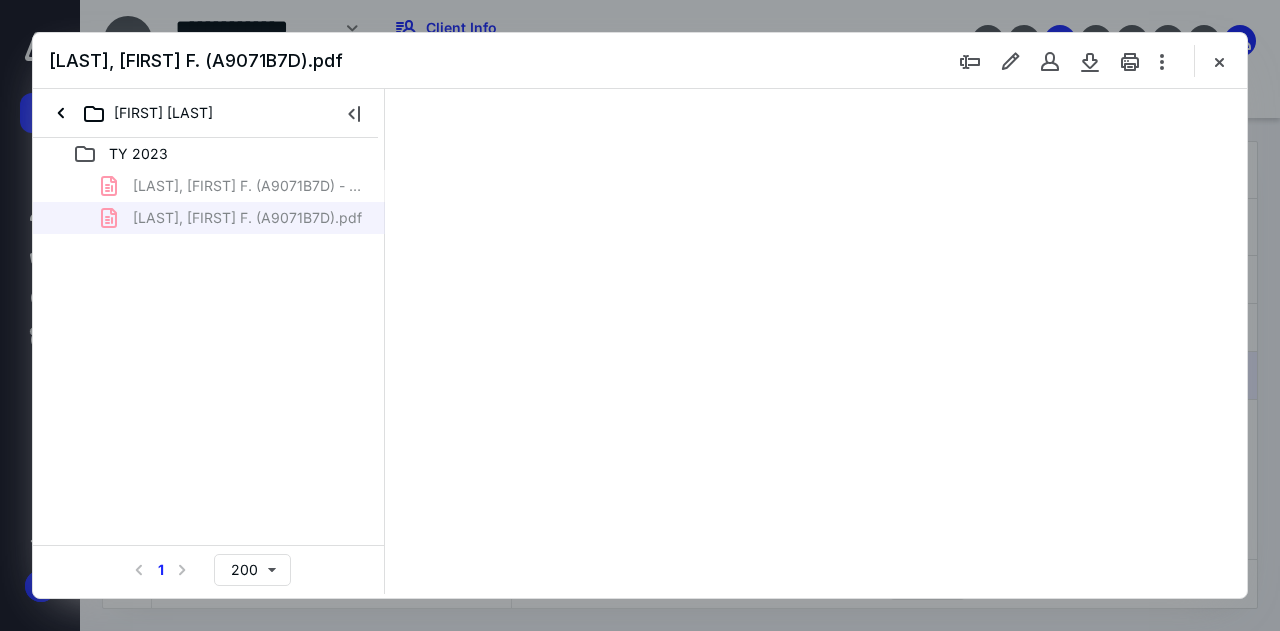 type on "51" 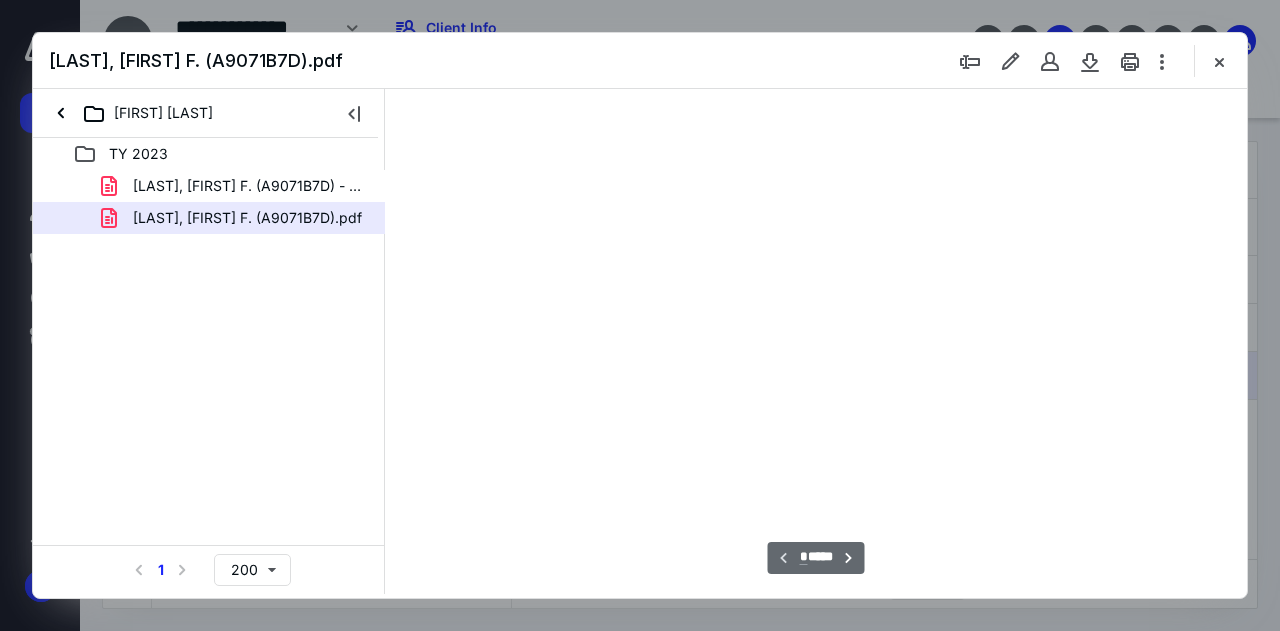 scroll, scrollTop: 106, scrollLeft: 0, axis: vertical 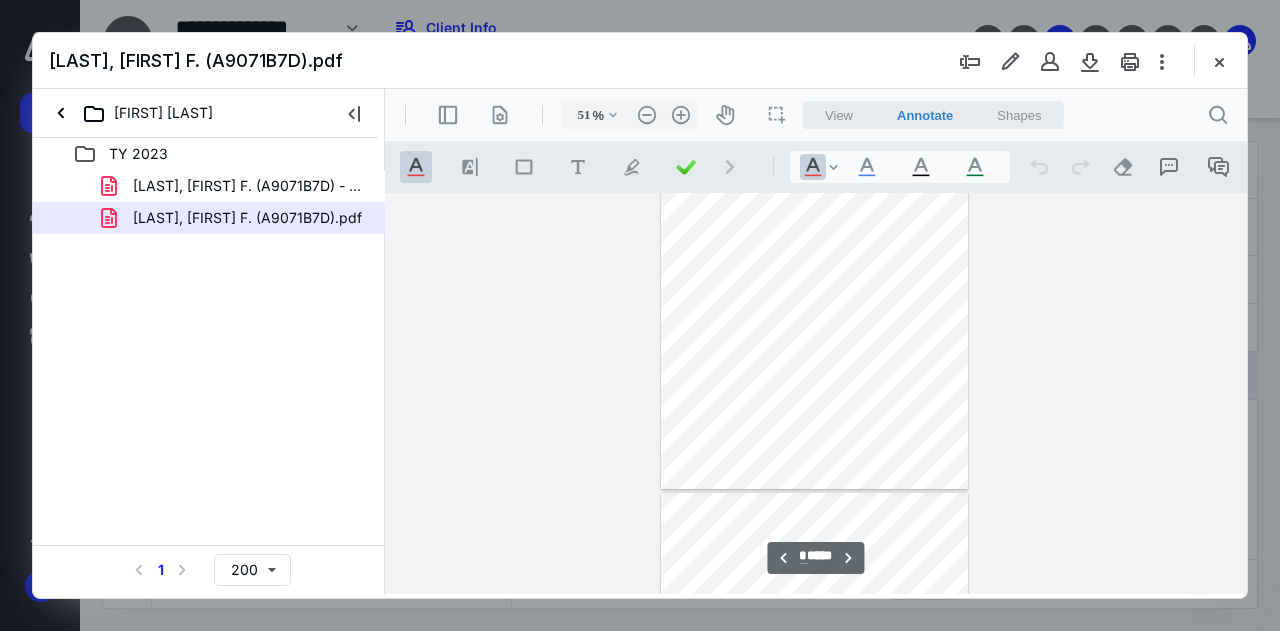 type on "*" 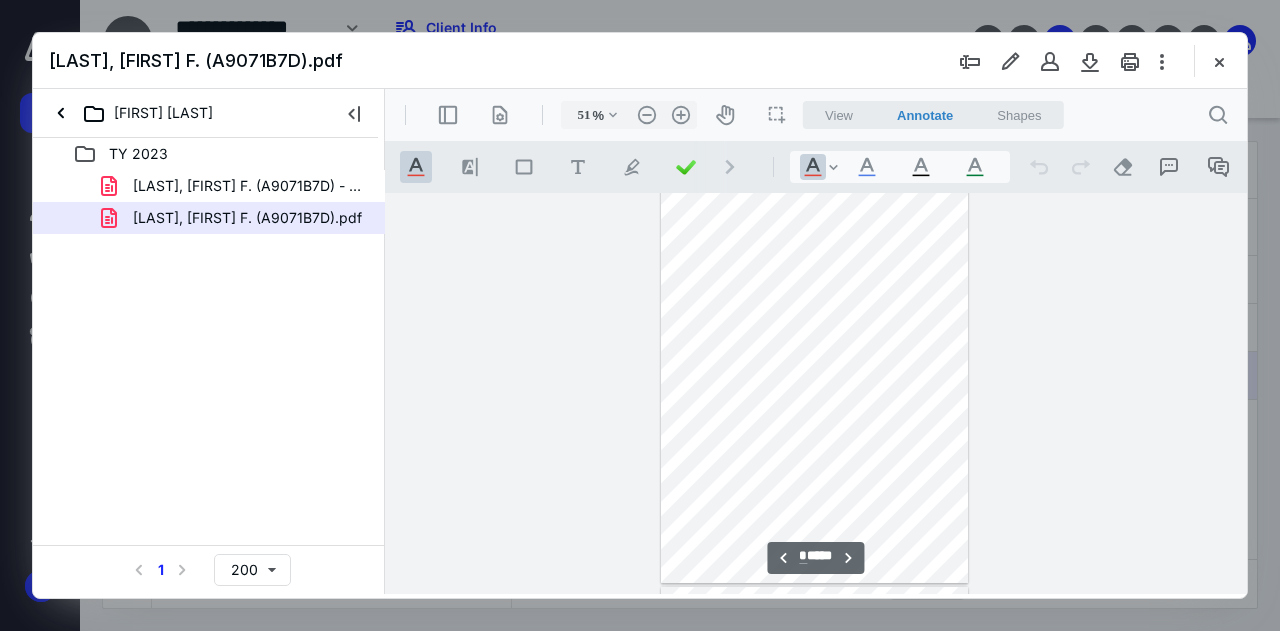 scroll, scrollTop: 1706, scrollLeft: 0, axis: vertical 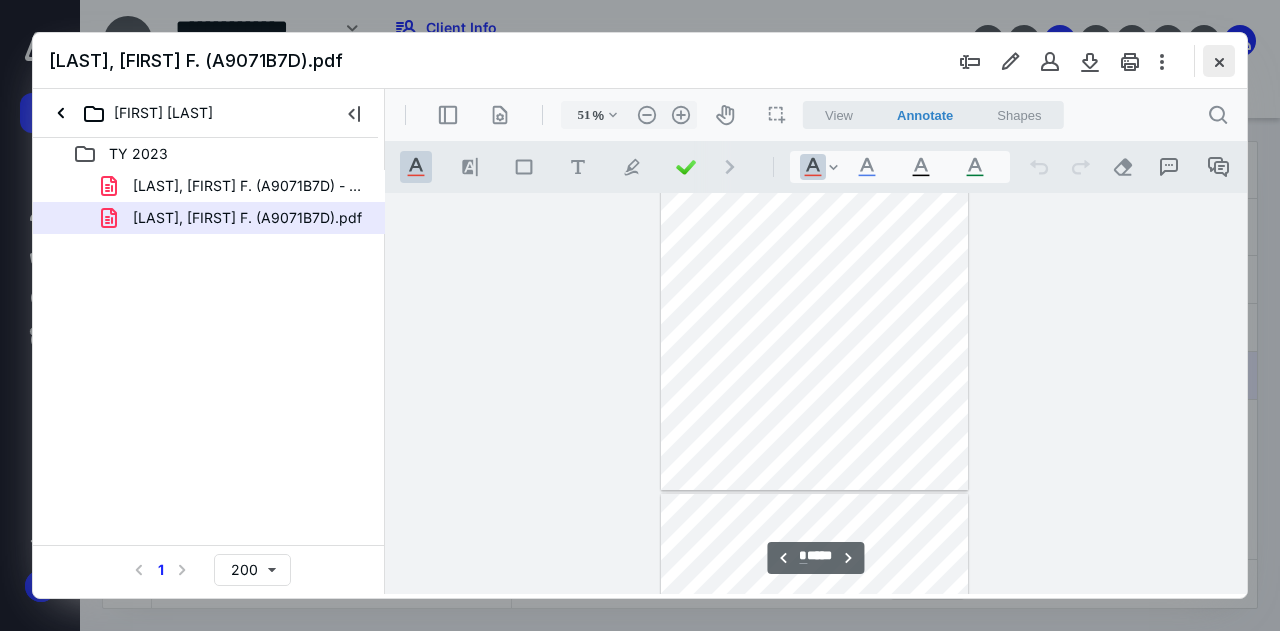 click at bounding box center (1219, 61) 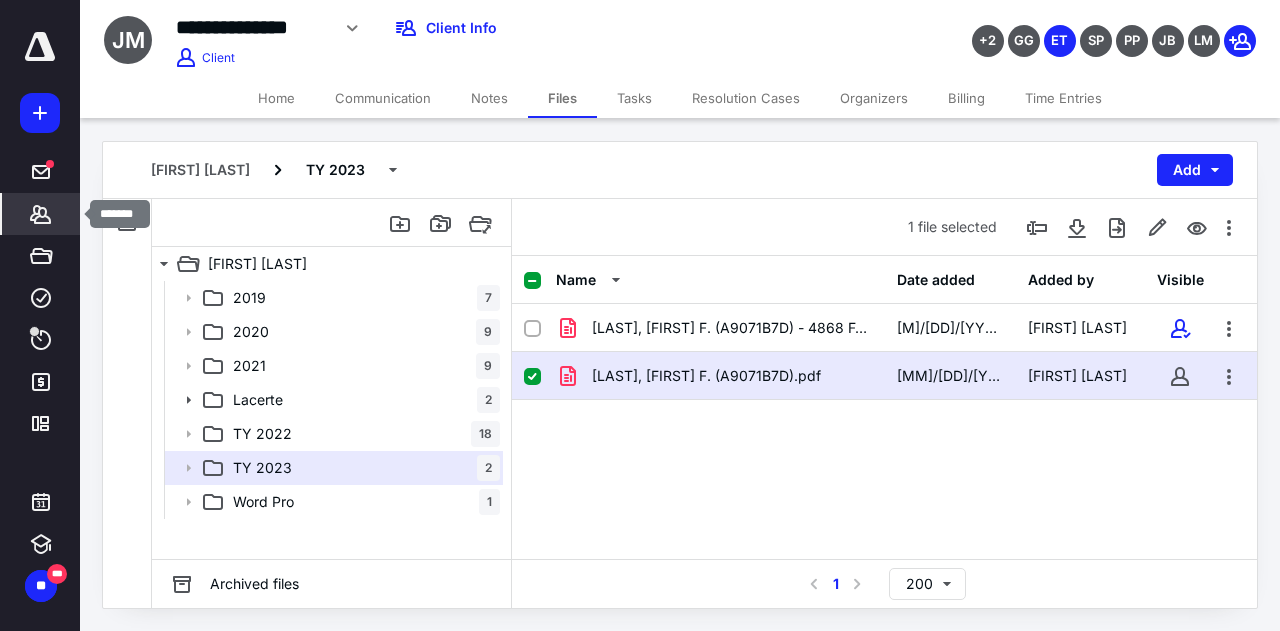 click 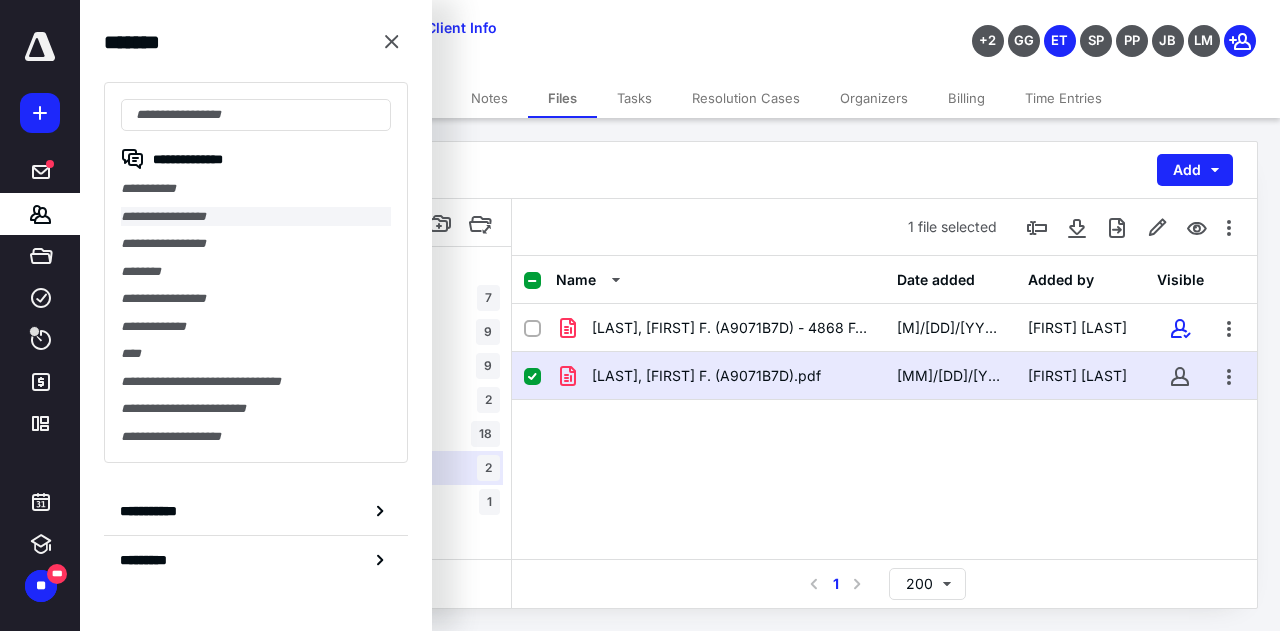click on "**********" at bounding box center (256, 217) 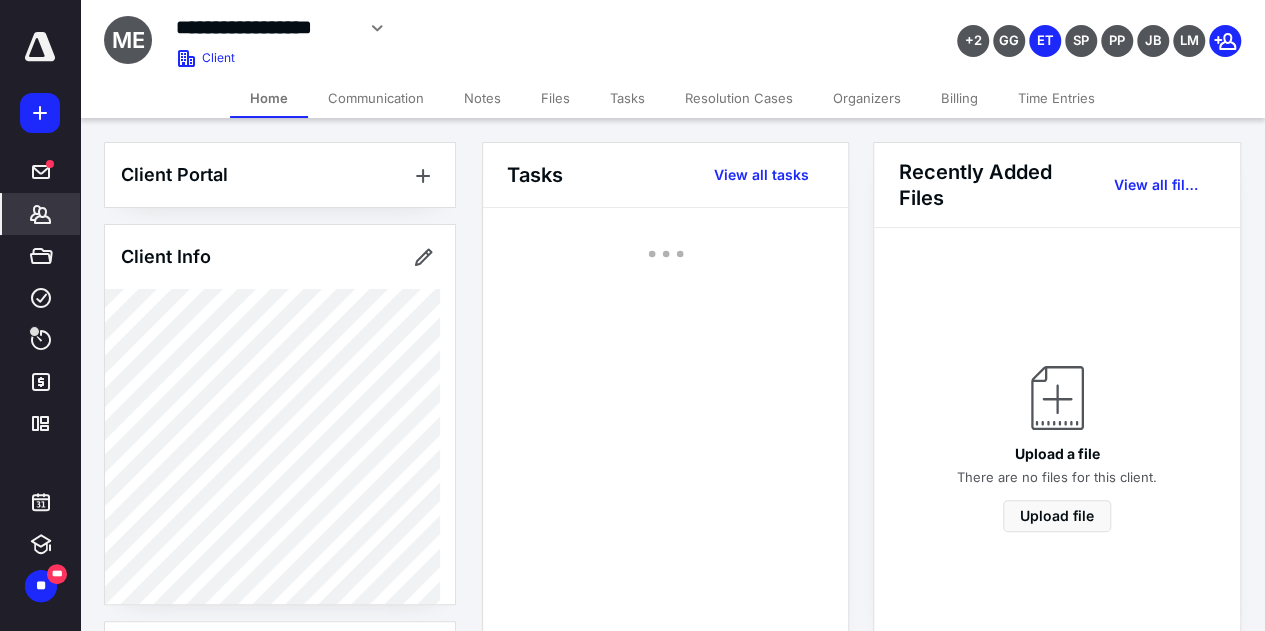 click on "Files" at bounding box center (555, 98) 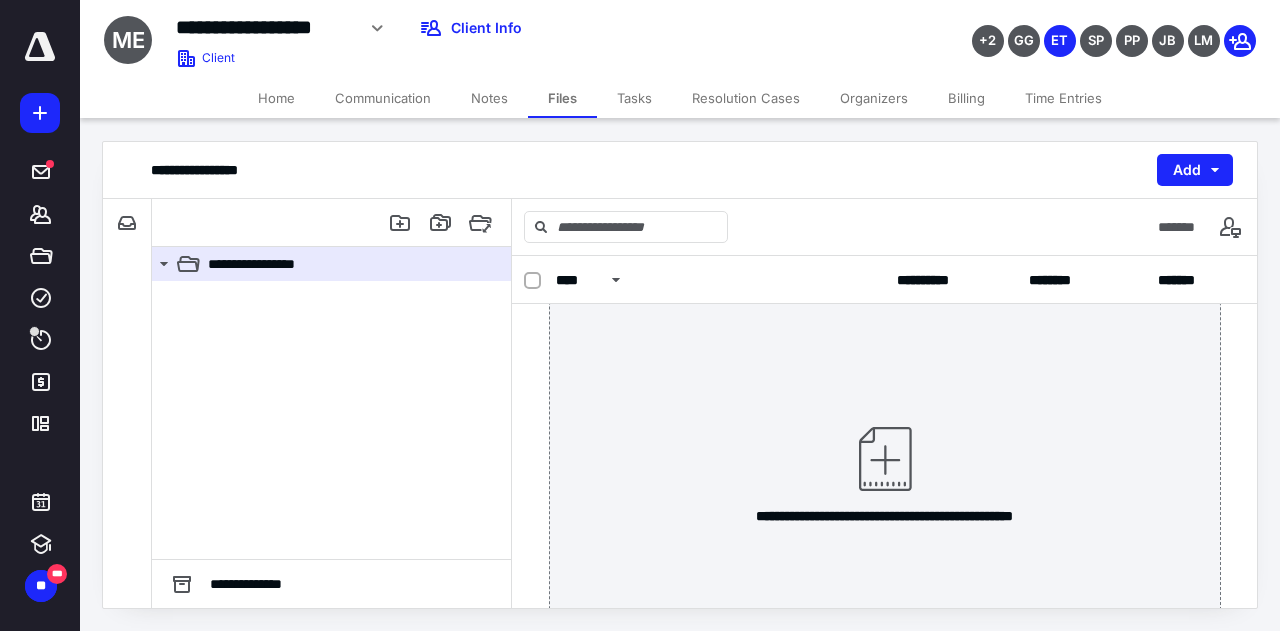 scroll, scrollTop: 0, scrollLeft: 0, axis: both 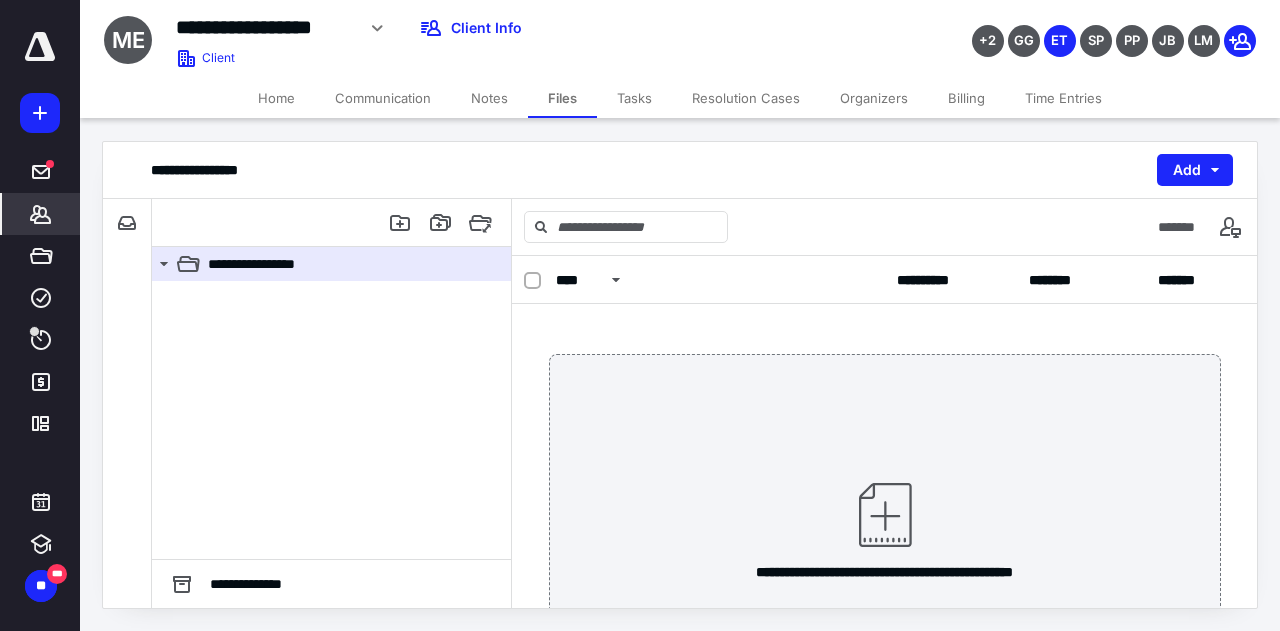 click 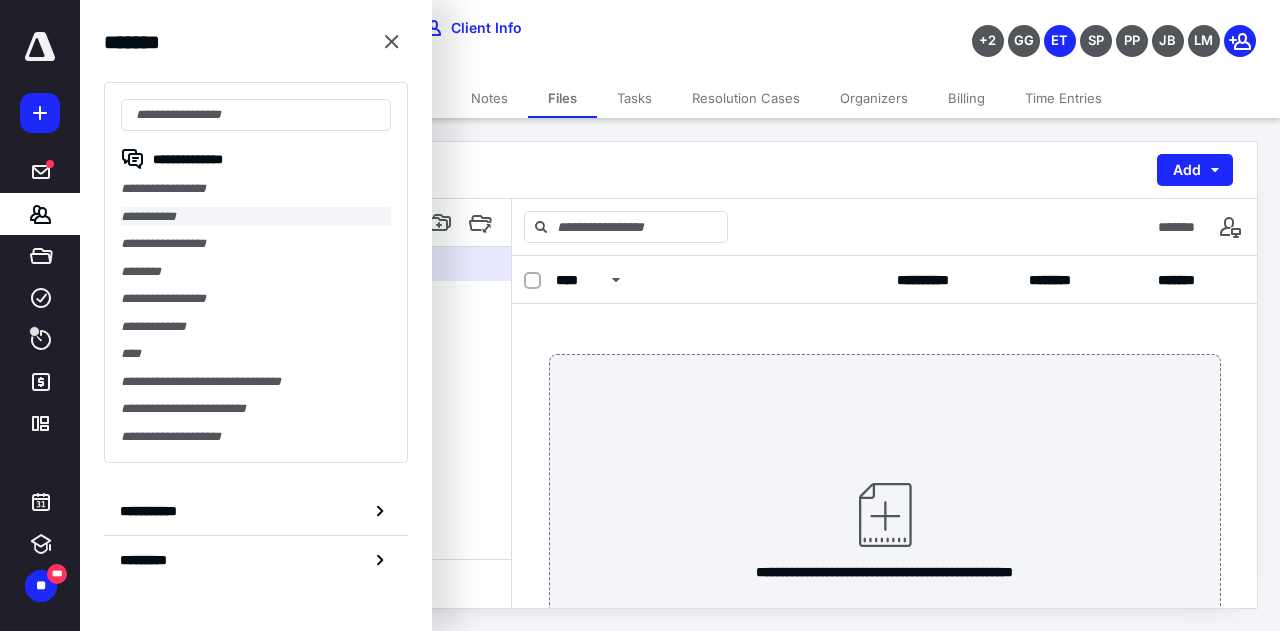 click on "**********" at bounding box center (256, 217) 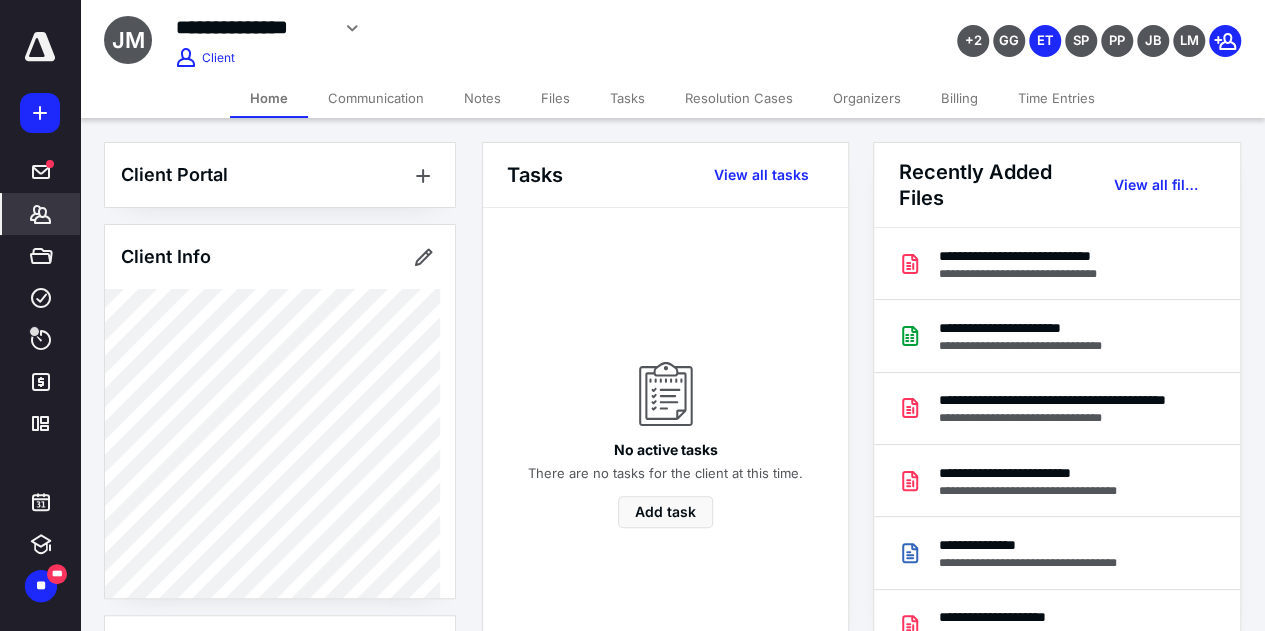 click on "Files" at bounding box center (555, 98) 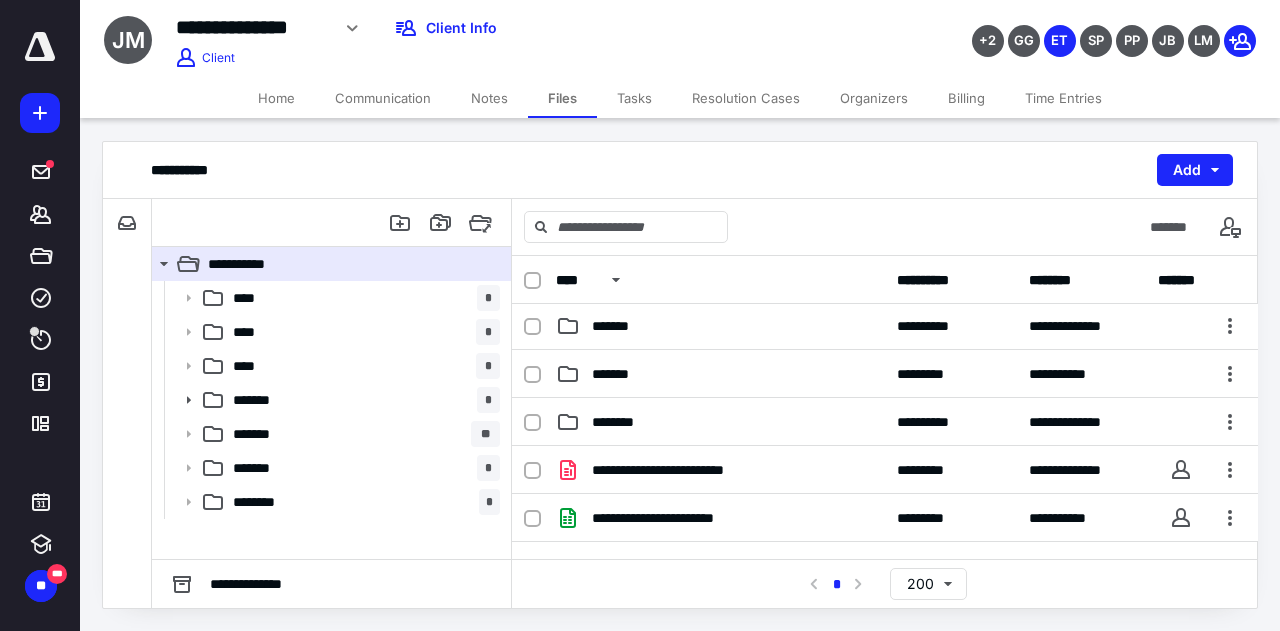 scroll, scrollTop: 176, scrollLeft: 0, axis: vertical 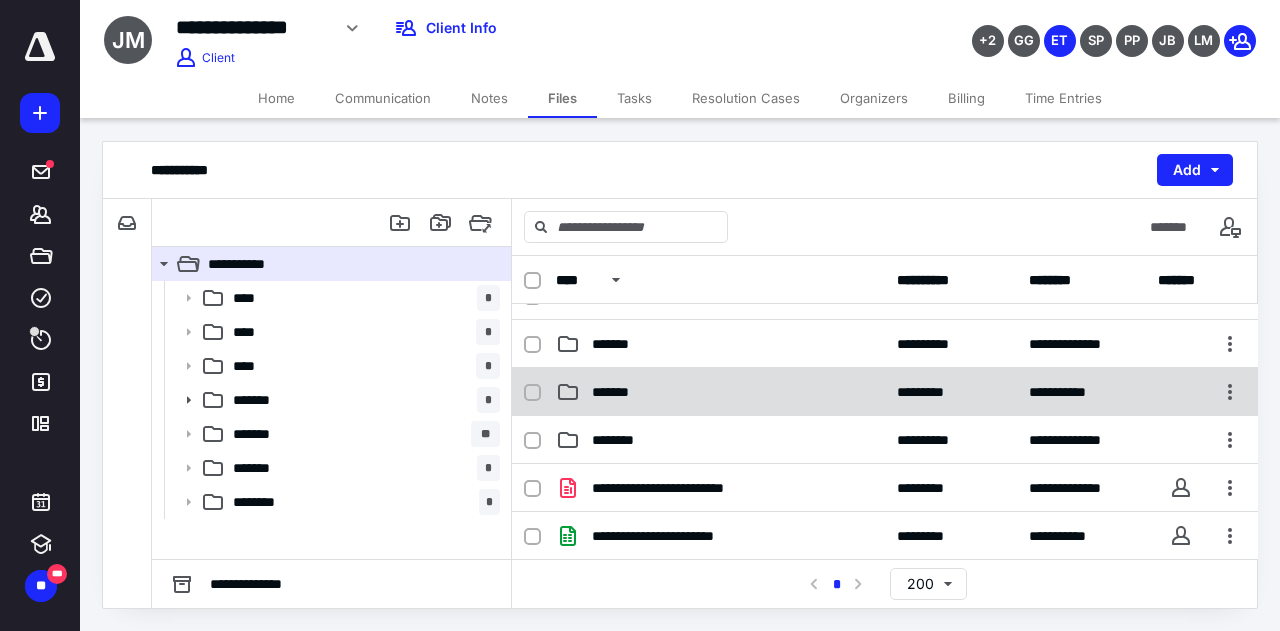 click on "*******" at bounding box center [620, 392] 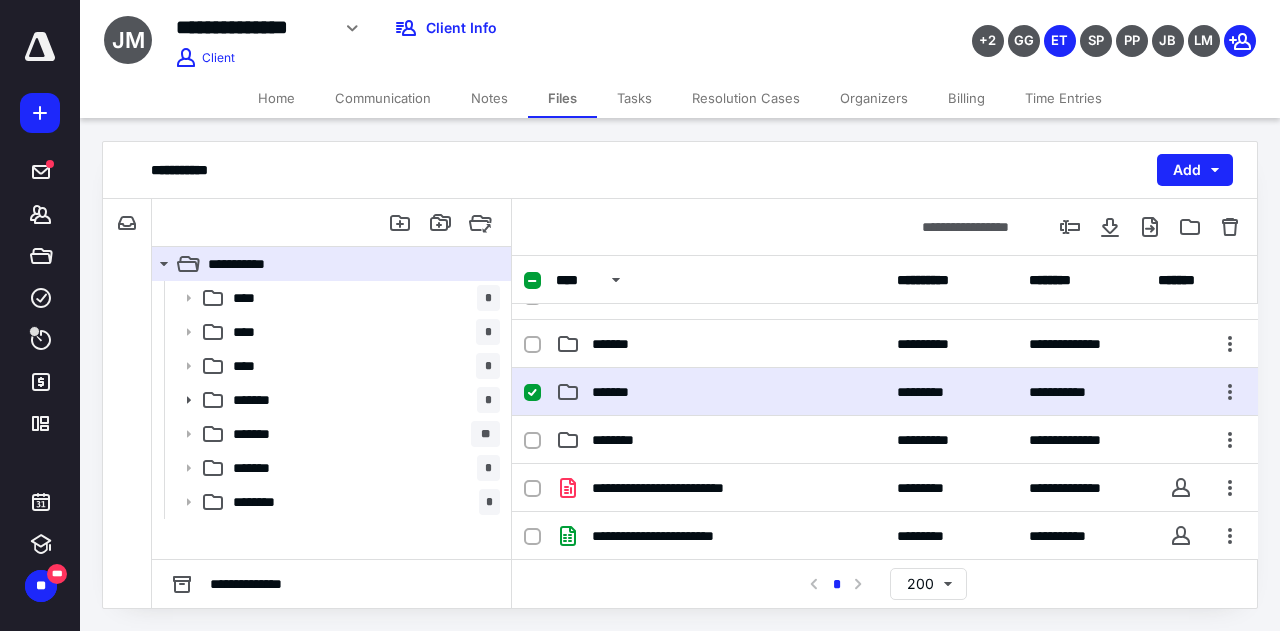 click on "*******" at bounding box center (720, 392) 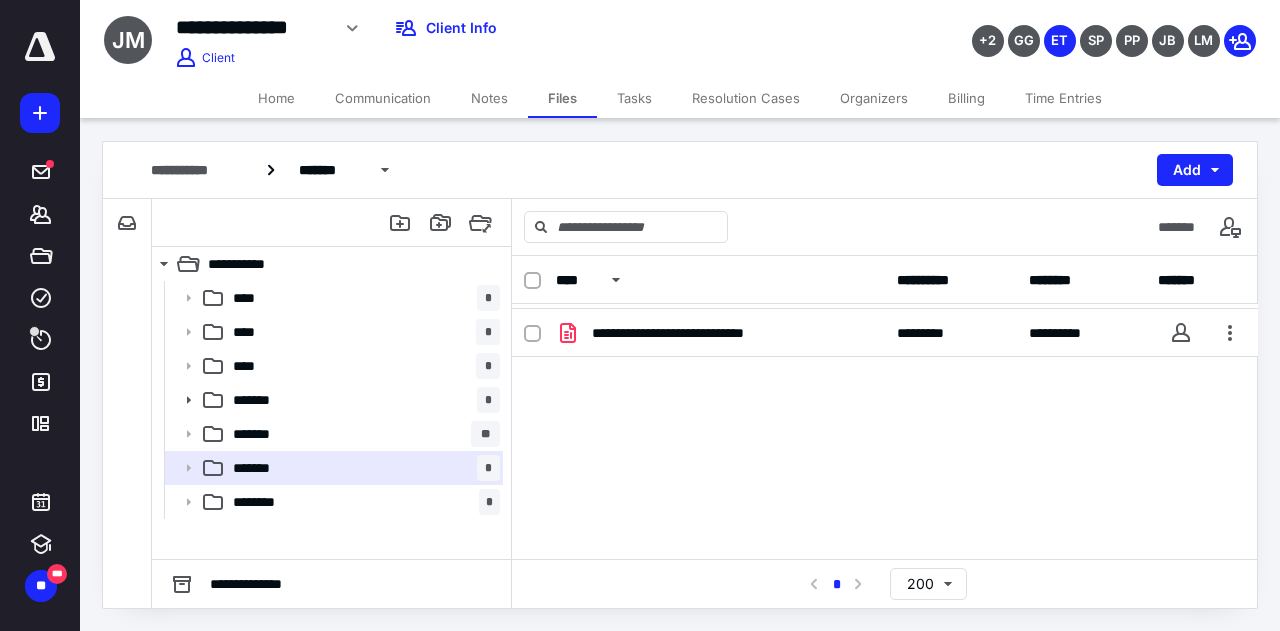 scroll, scrollTop: 0, scrollLeft: 0, axis: both 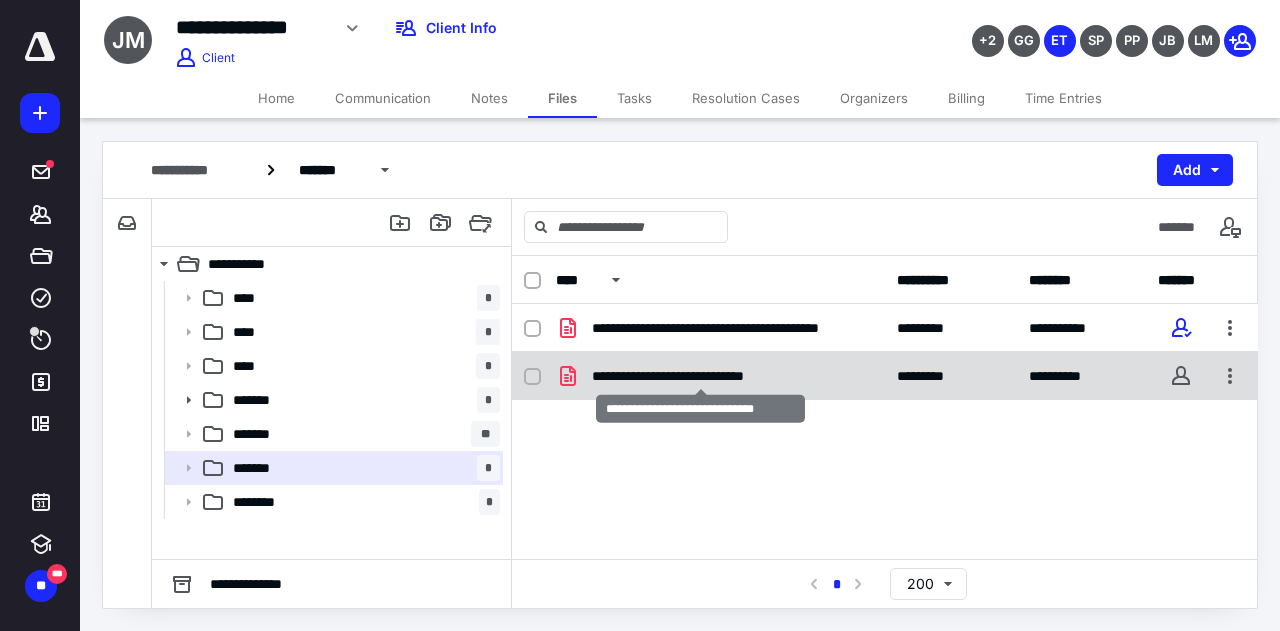 click on "**********" at bounding box center (701, 376) 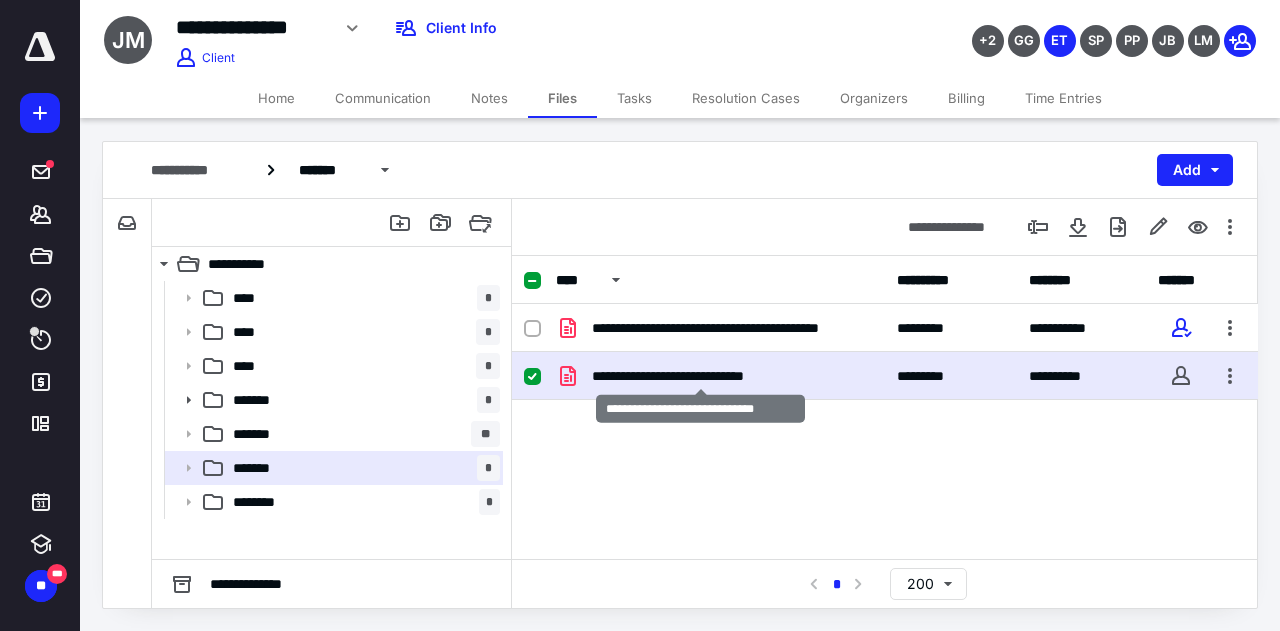 click on "**********" at bounding box center (701, 376) 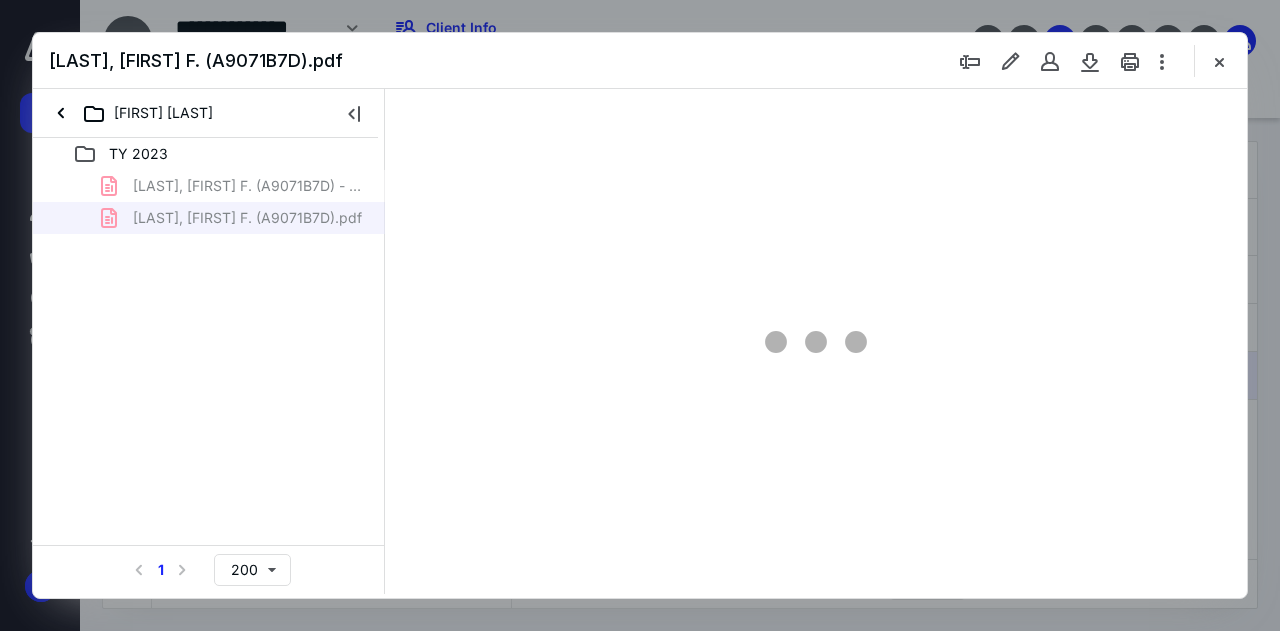 scroll, scrollTop: 0, scrollLeft: 0, axis: both 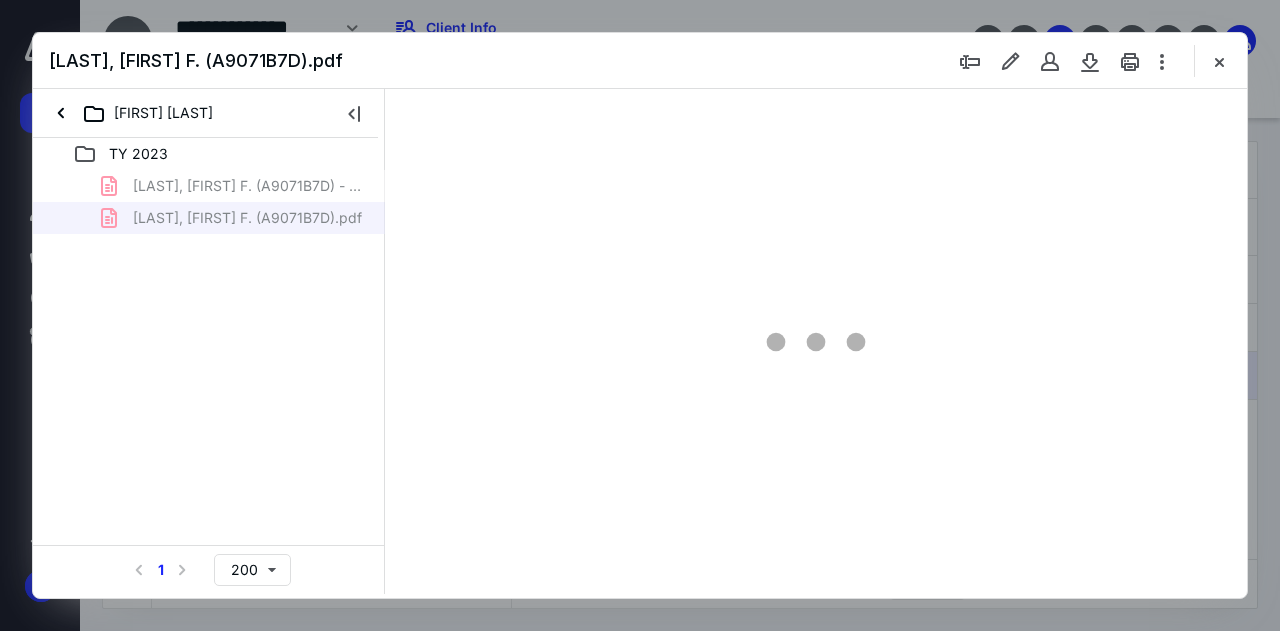 type on "51" 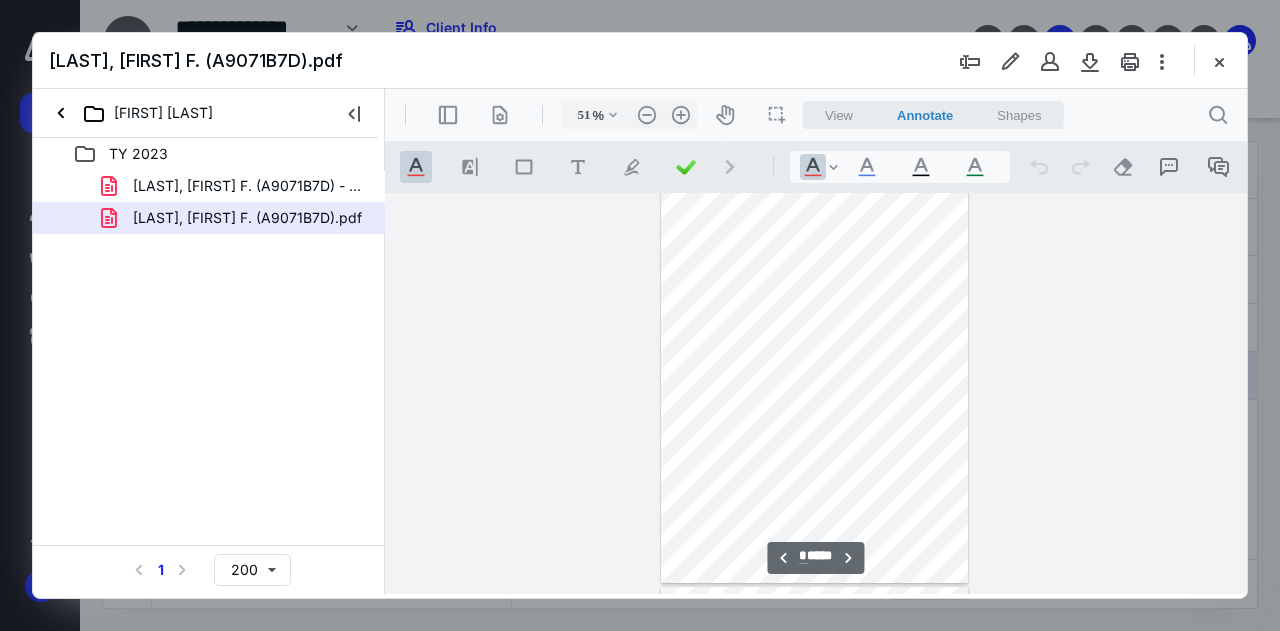 type on "*" 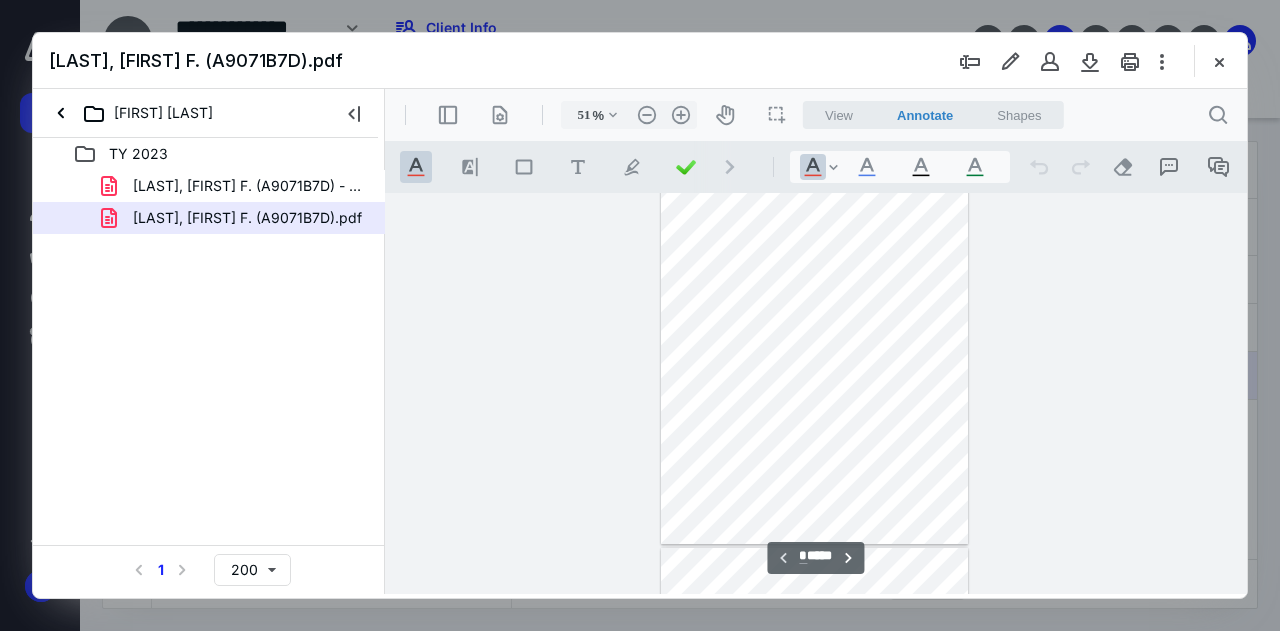 scroll, scrollTop: 6, scrollLeft: 0, axis: vertical 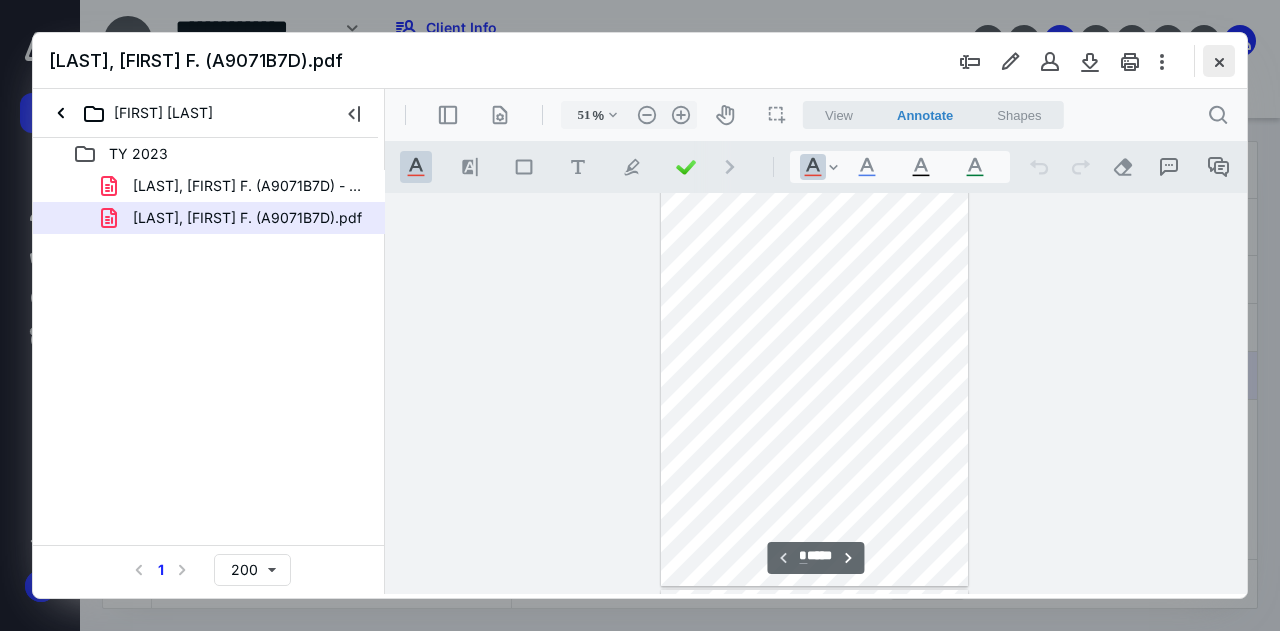 click at bounding box center [1219, 61] 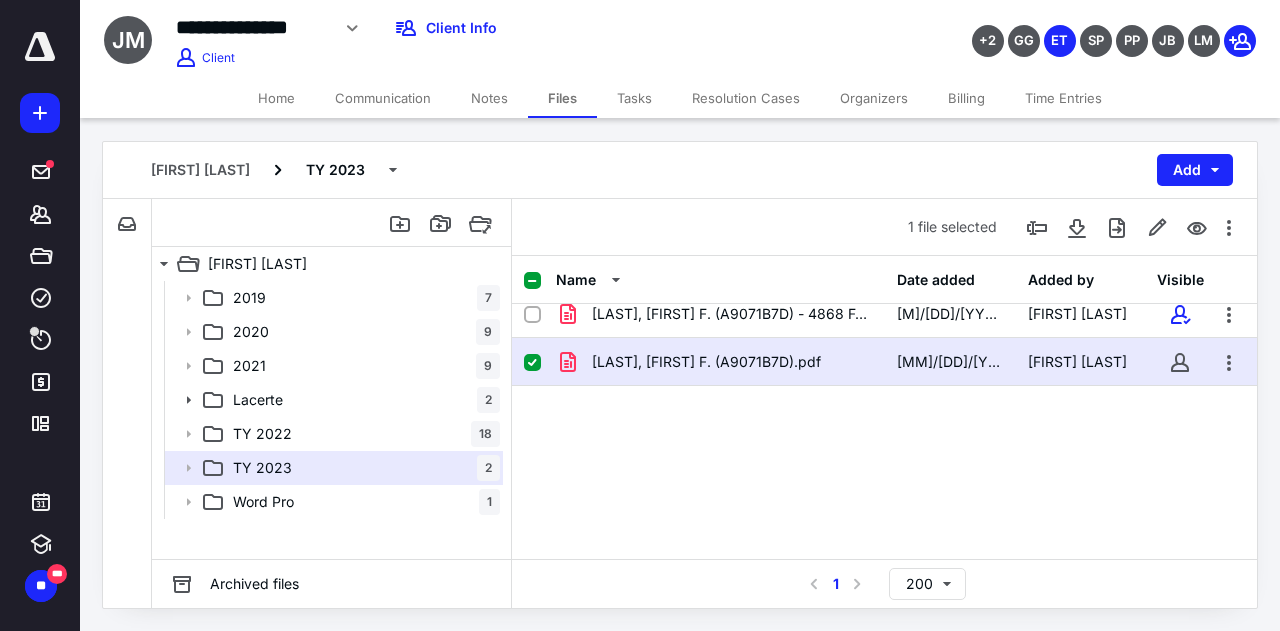 scroll, scrollTop: 0, scrollLeft: 0, axis: both 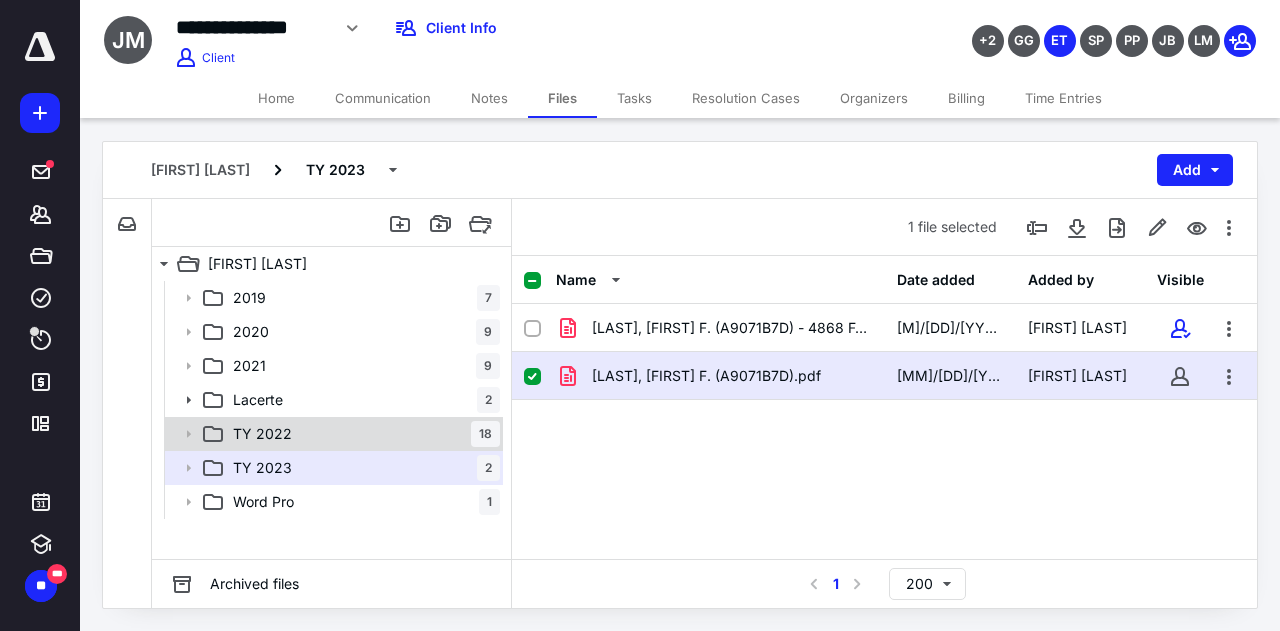 click on "TY 2022 18" at bounding box center (362, 434) 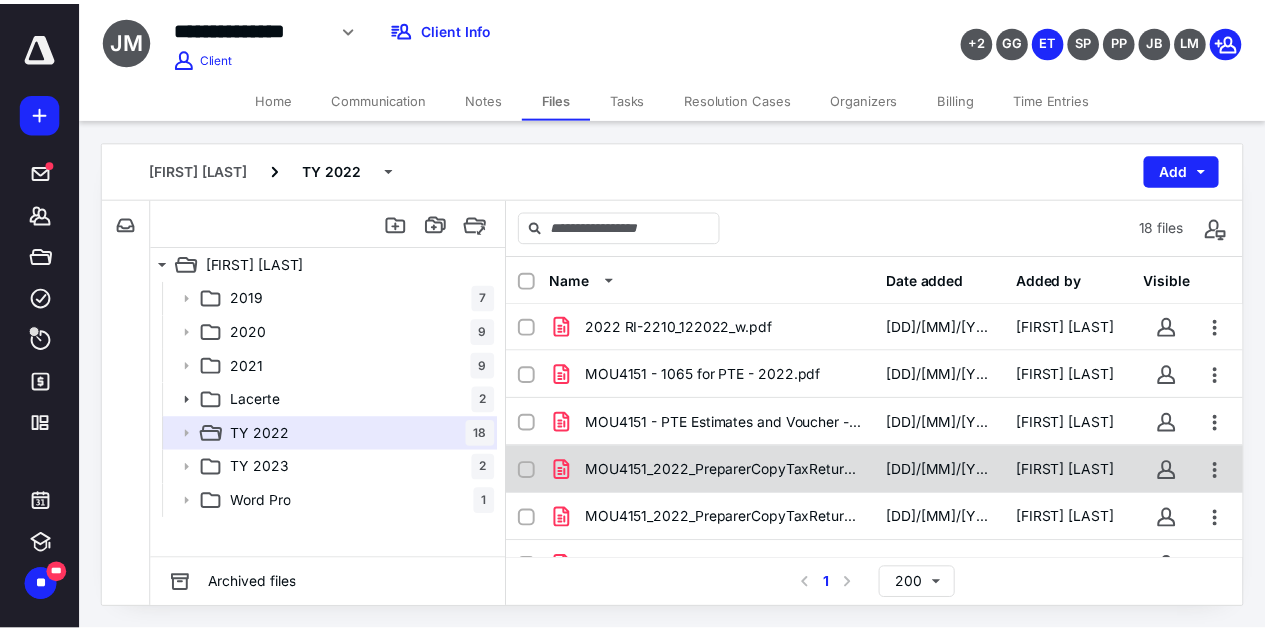 scroll, scrollTop: 0, scrollLeft: 0, axis: both 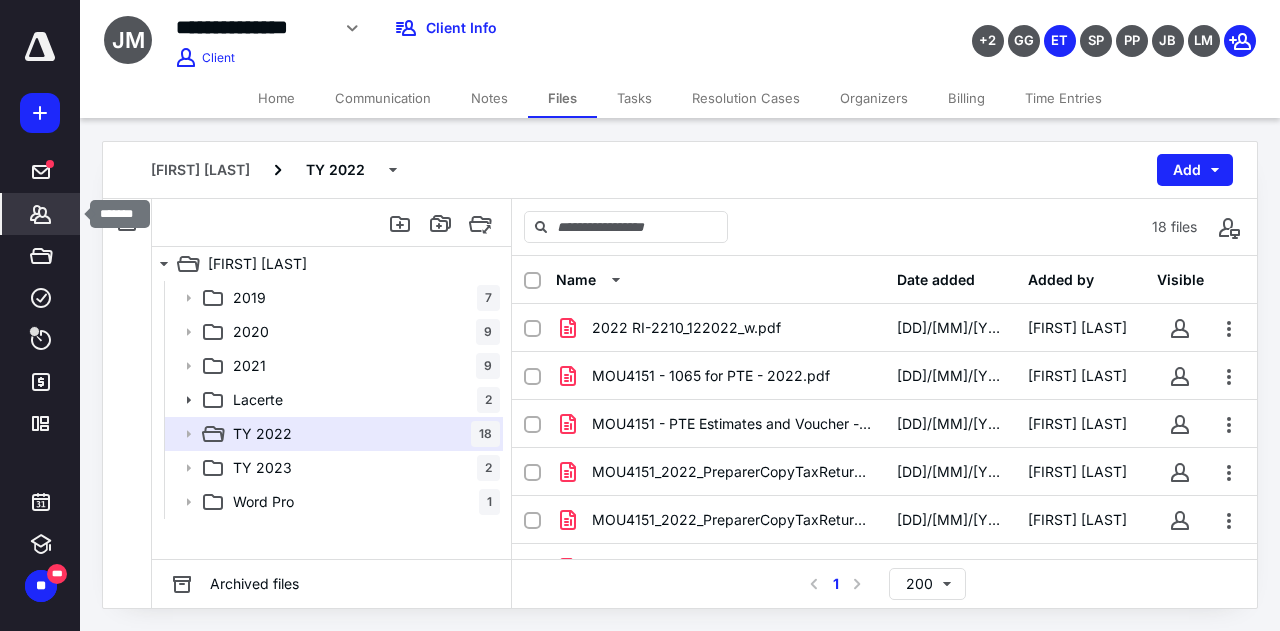 click 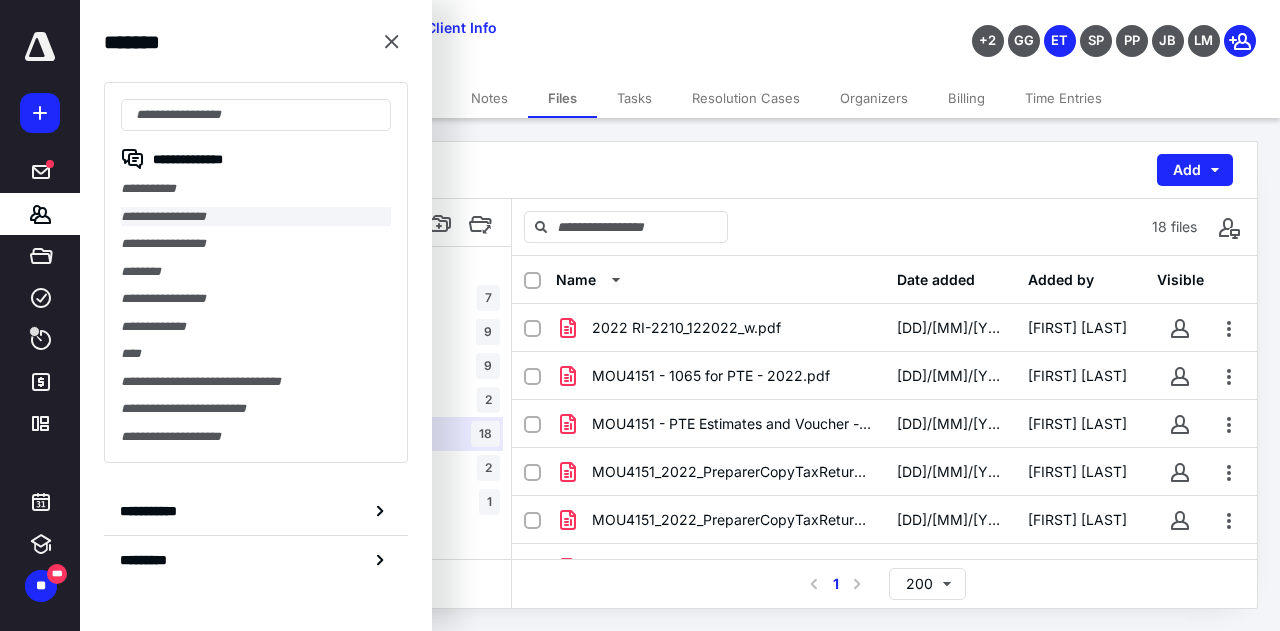 click on "**********" at bounding box center [256, 217] 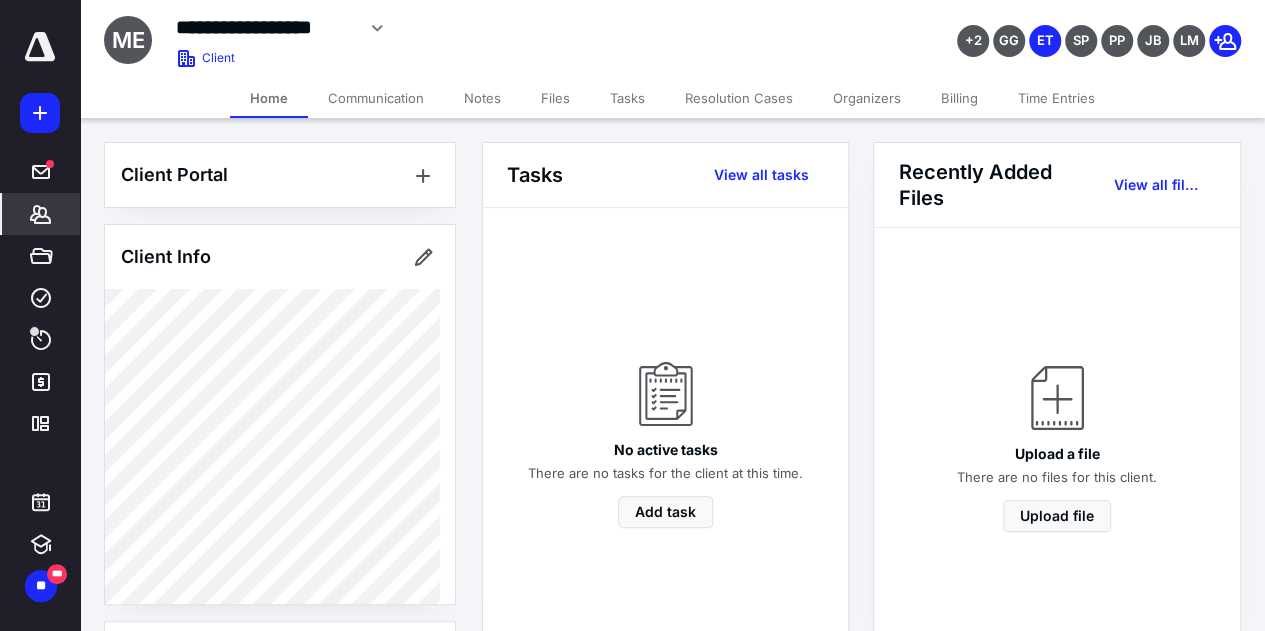 click on "Billing" at bounding box center [959, 98] 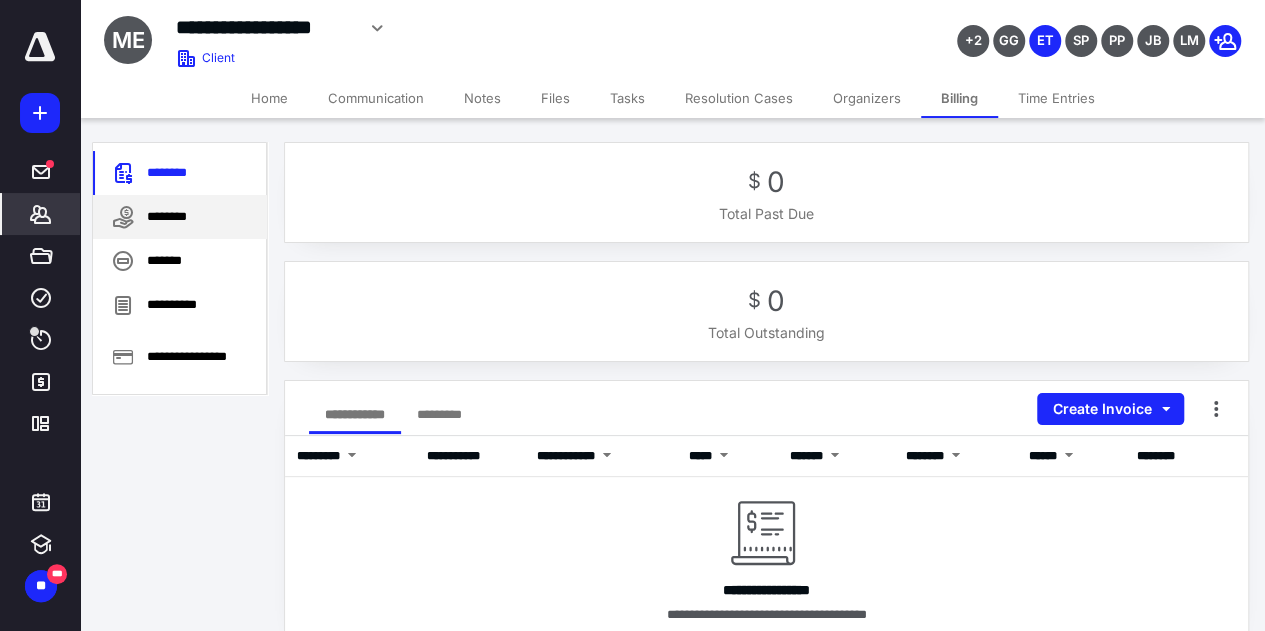 click on "********" at bounding box center [180, 217] 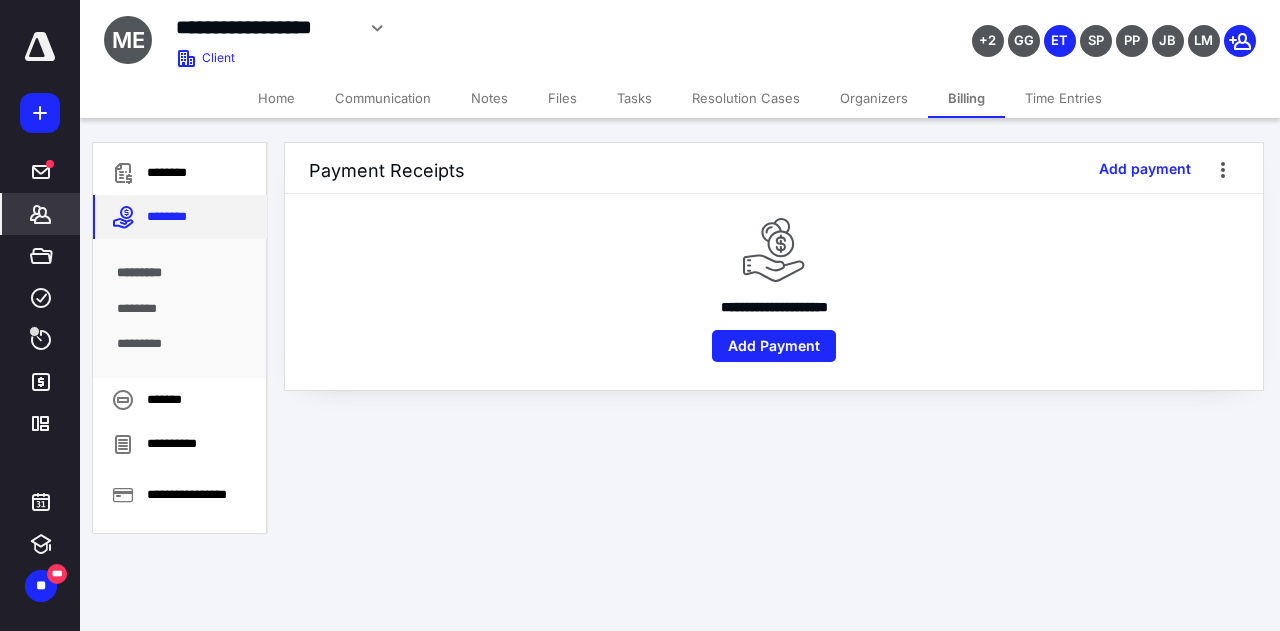 click on "********" at bounding box center (180, 217) 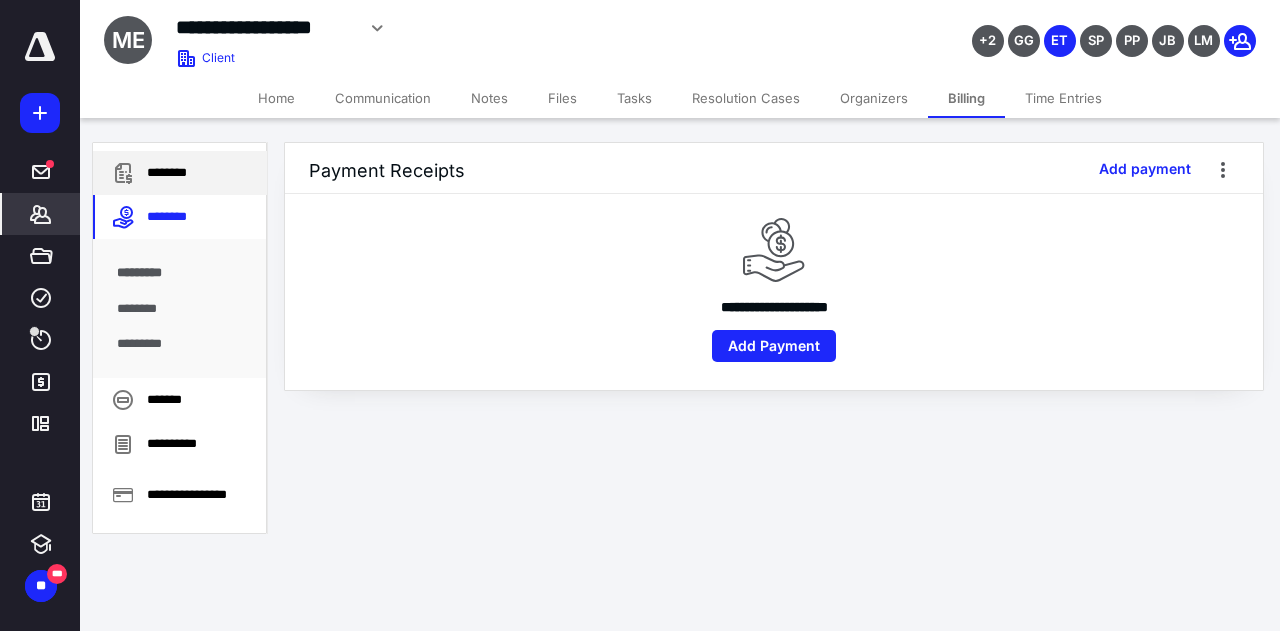 click on "********" at bounding box center [180, 173] 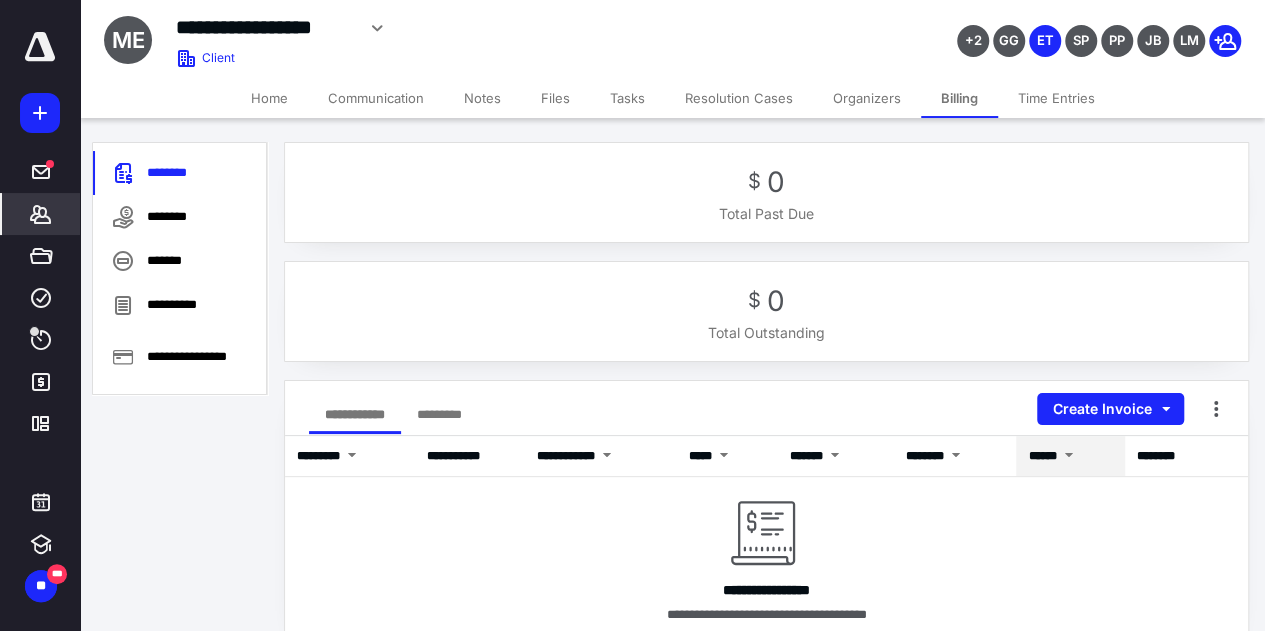 scroll, scrollTop: 30, scrollLeft: 0, axis: vertical 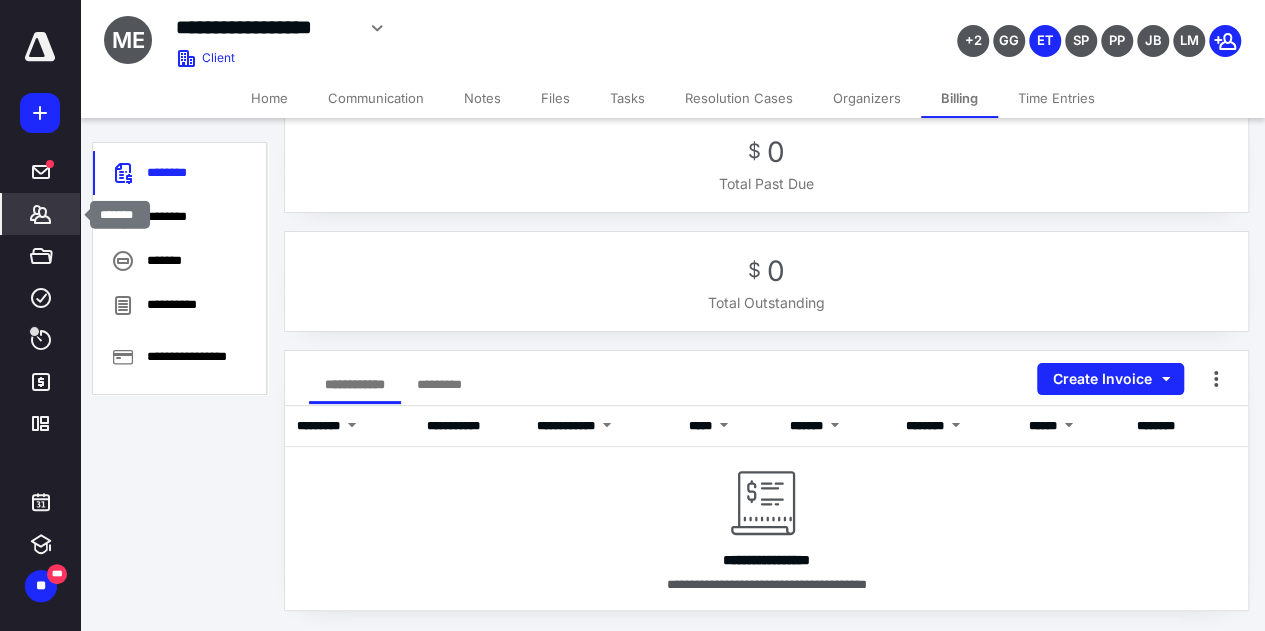click 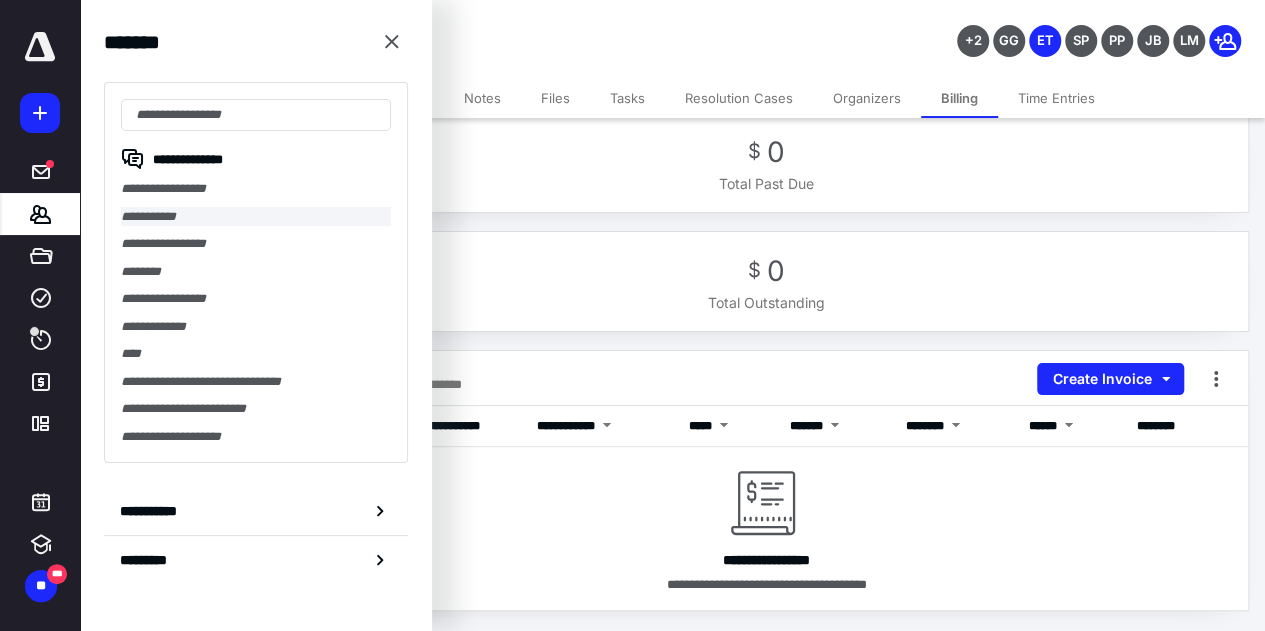 click on "**********" at bounding box center [256, 217] 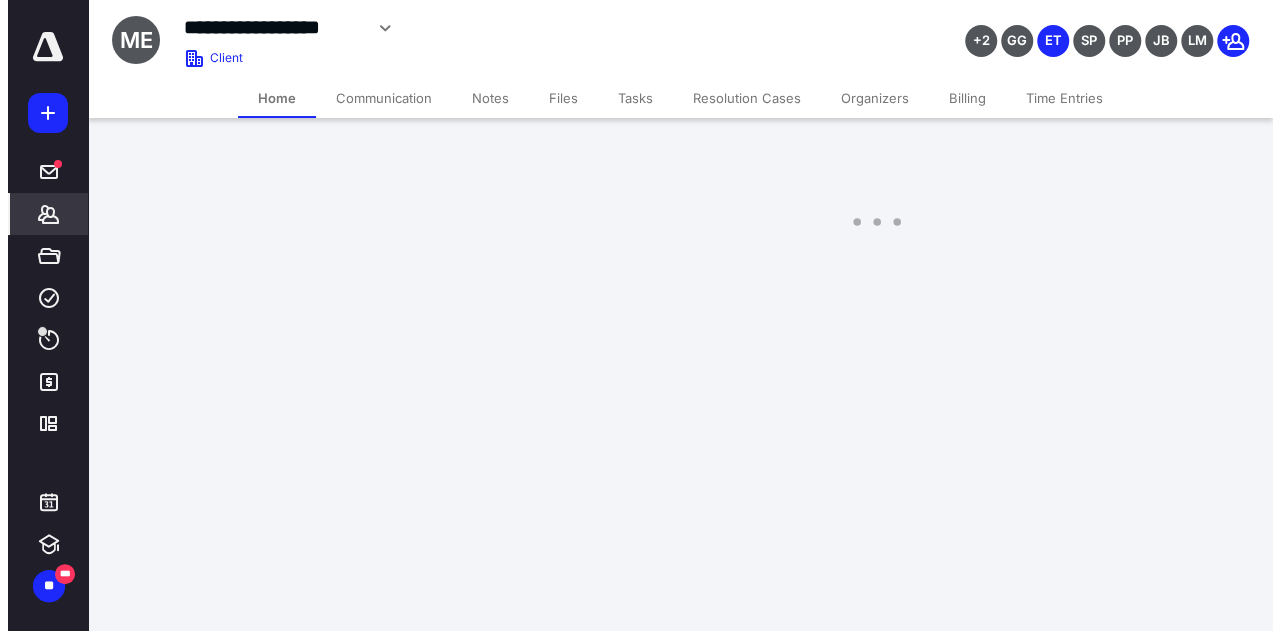 scroll, scrollTop: 0, scrollLeft: 0, axis: both 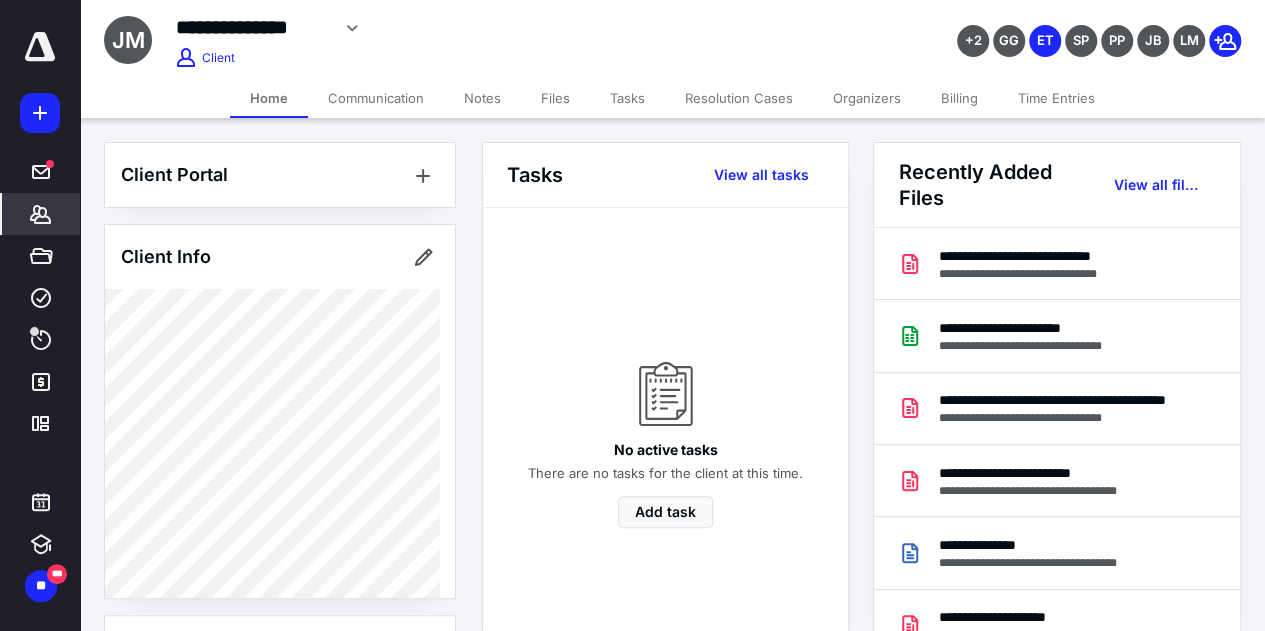 click on "Billing" at bounding box center [959, 98] 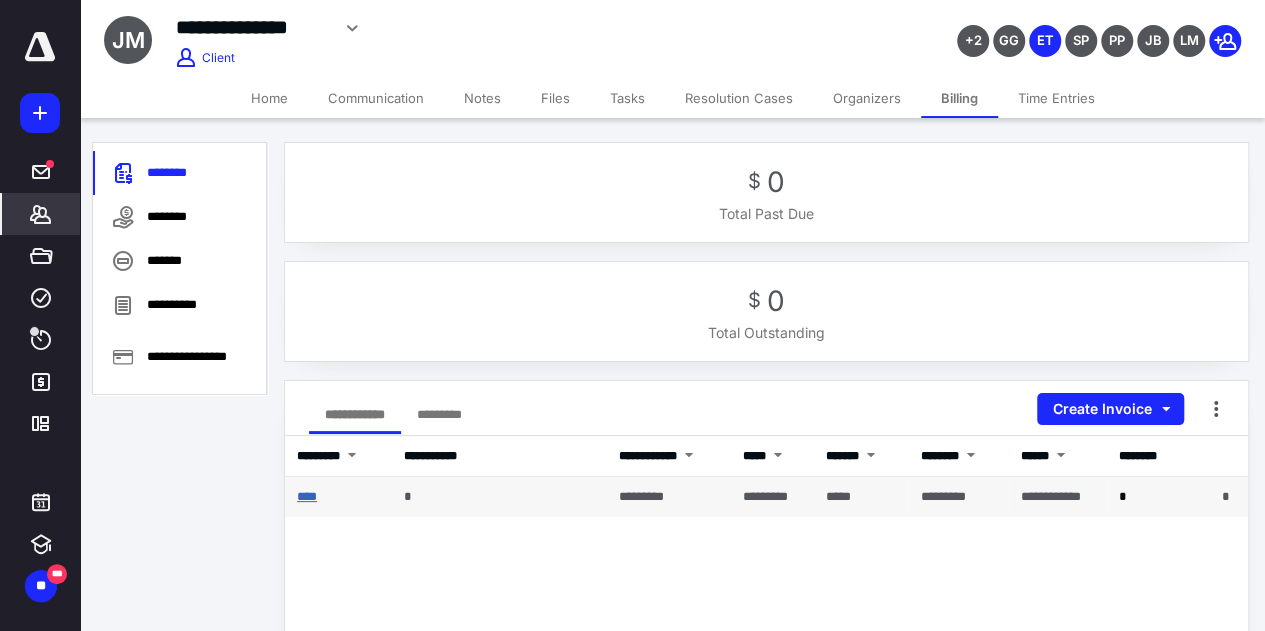click on "****" at bounding box center [307, 496] 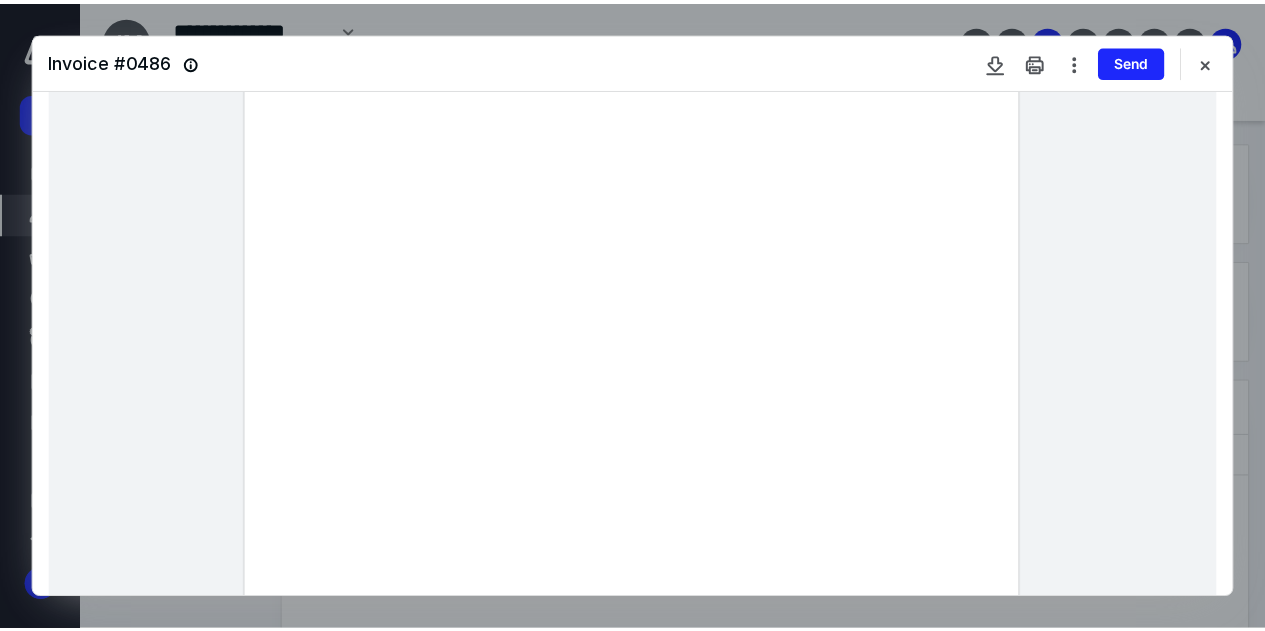 scroll, scrollTop: 0, scrollLeft: 0, axis: both 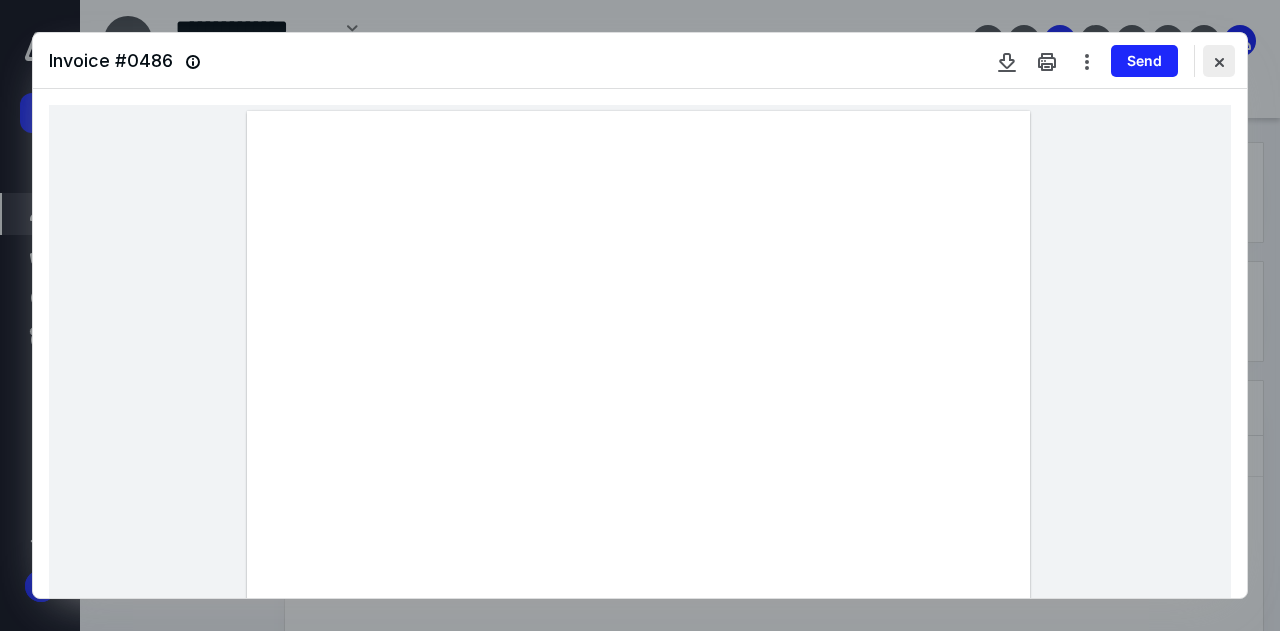 click at bounding box center [1219, 61] 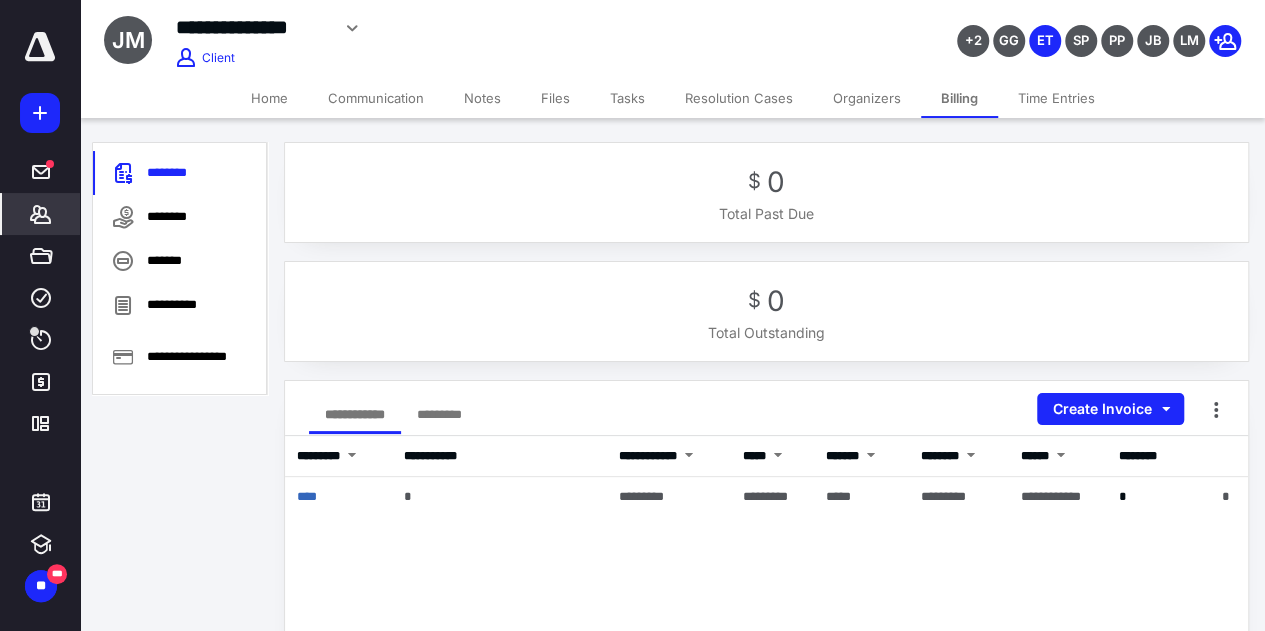 click on "Files" at bounding box center (555, 98) 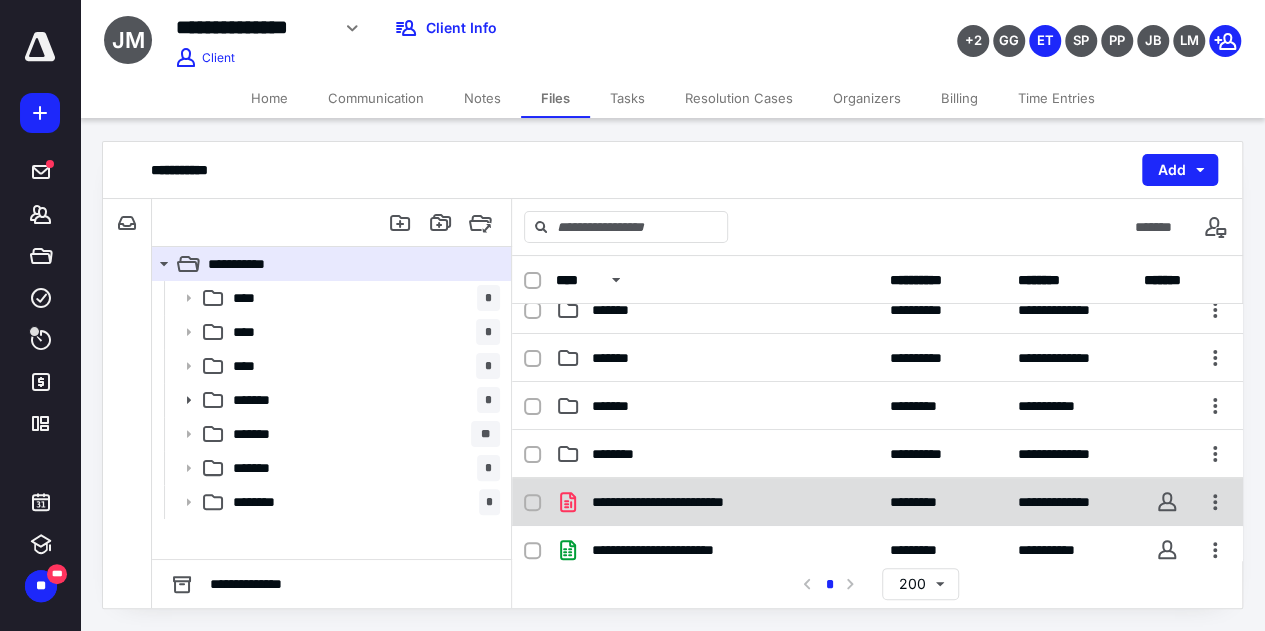 scroll, scrollTop: 200, scrollLeft: 0, axis: vertical 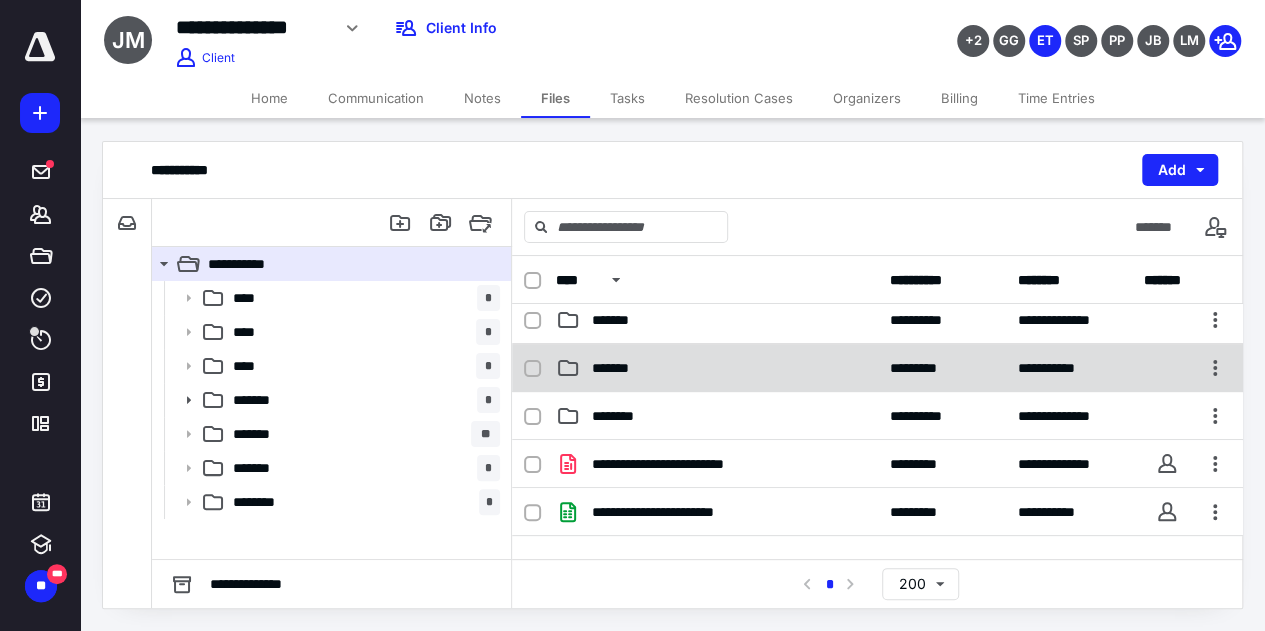 click on "*******" at bounding box center [620, 368] 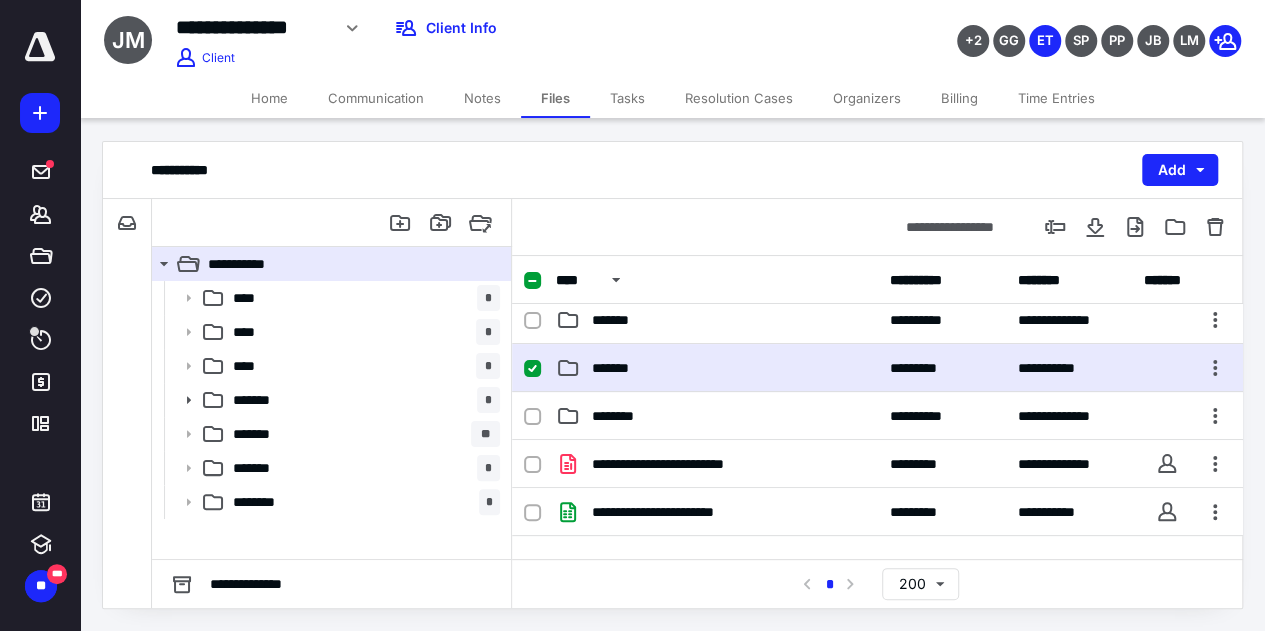 click on "*******" at bounding box center (620, 368) 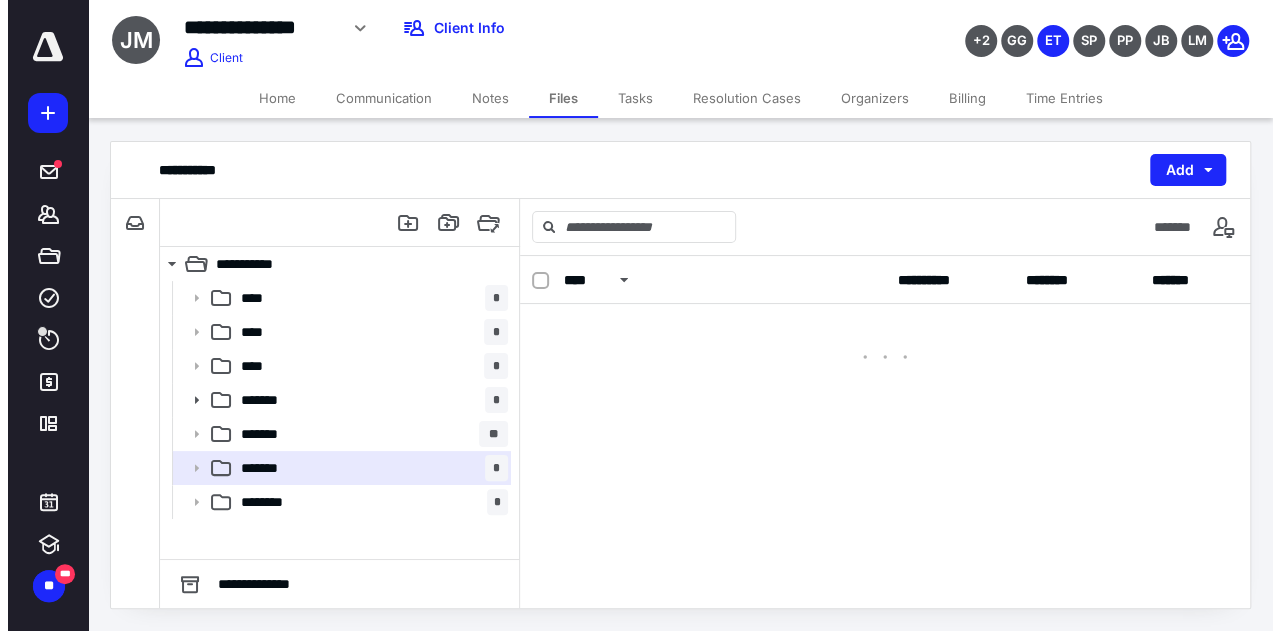 scroll, scrollTop: 0, scrollLeft: 0, axis: both 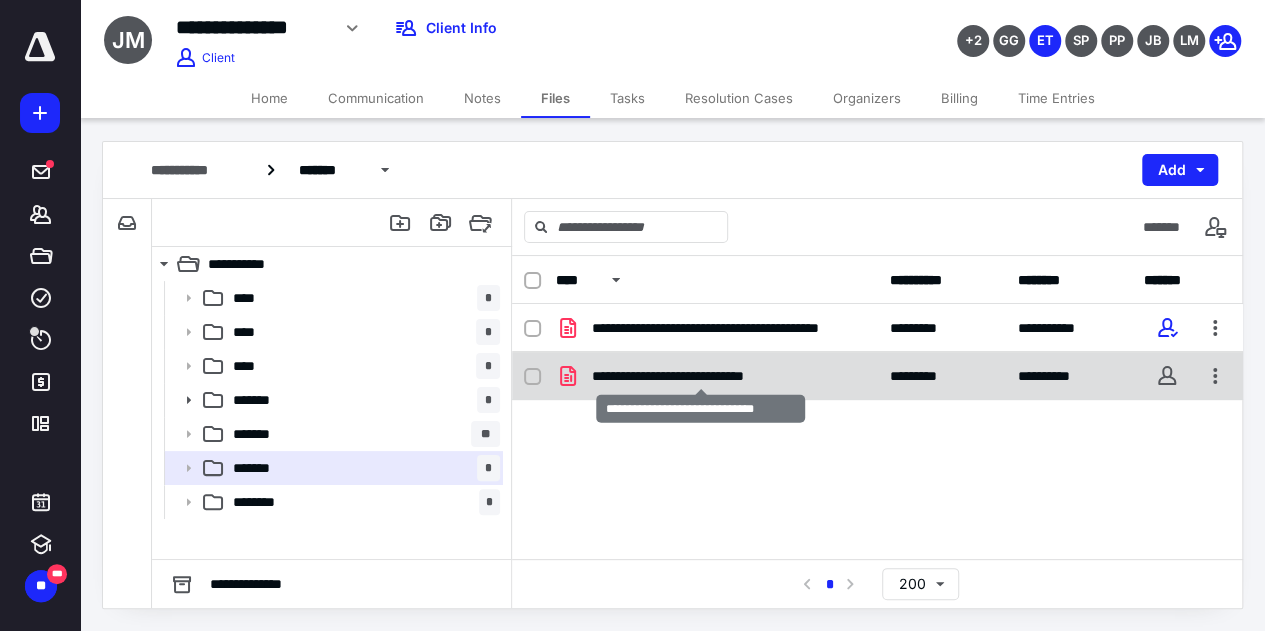 click on "**********" at bounding box center [701, 376] 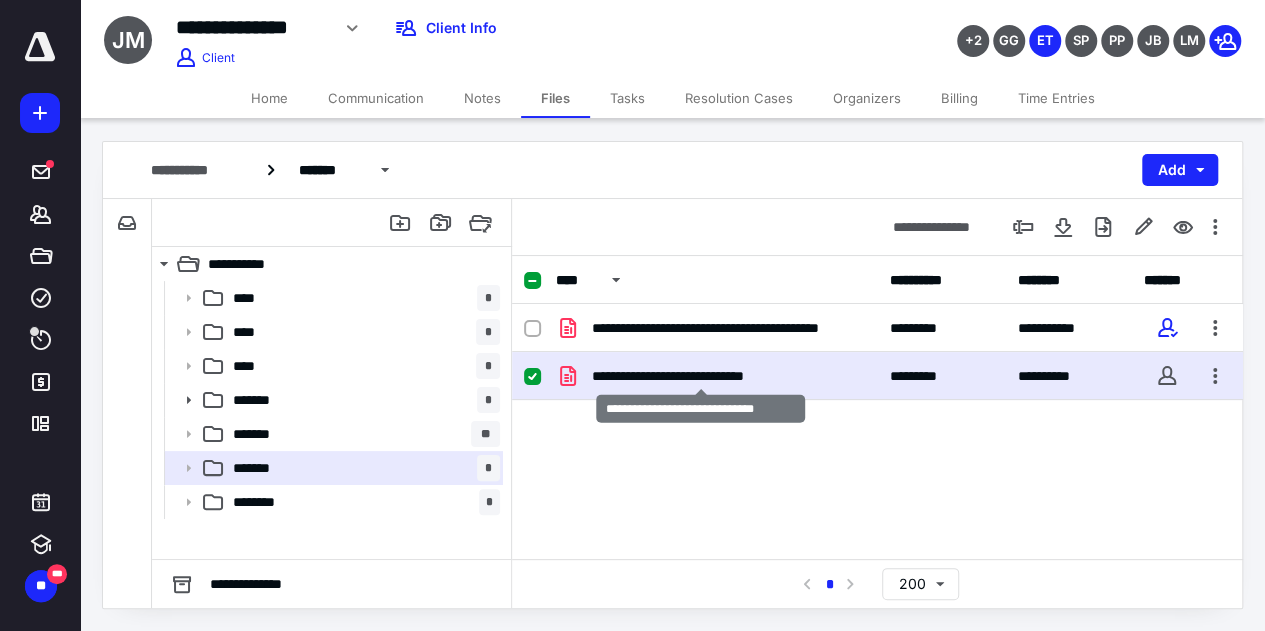click on "**********" at bounding box center [701, 376] 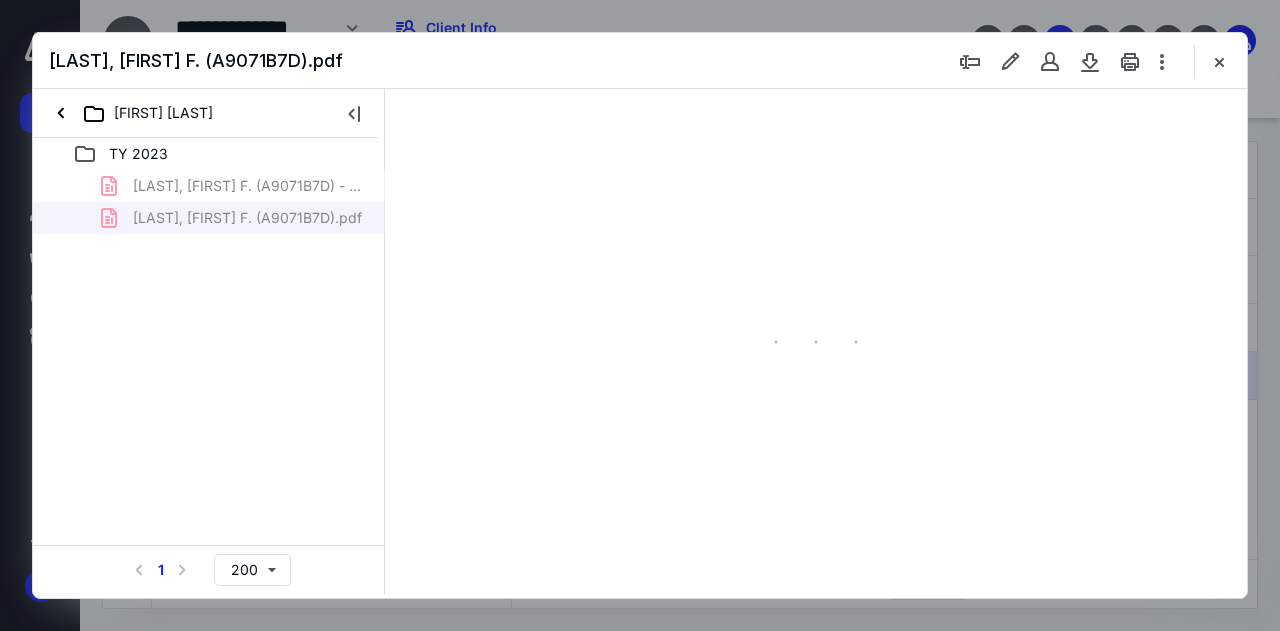 scroll, scrollTop: 0, scrollLeft: 0, axis: both 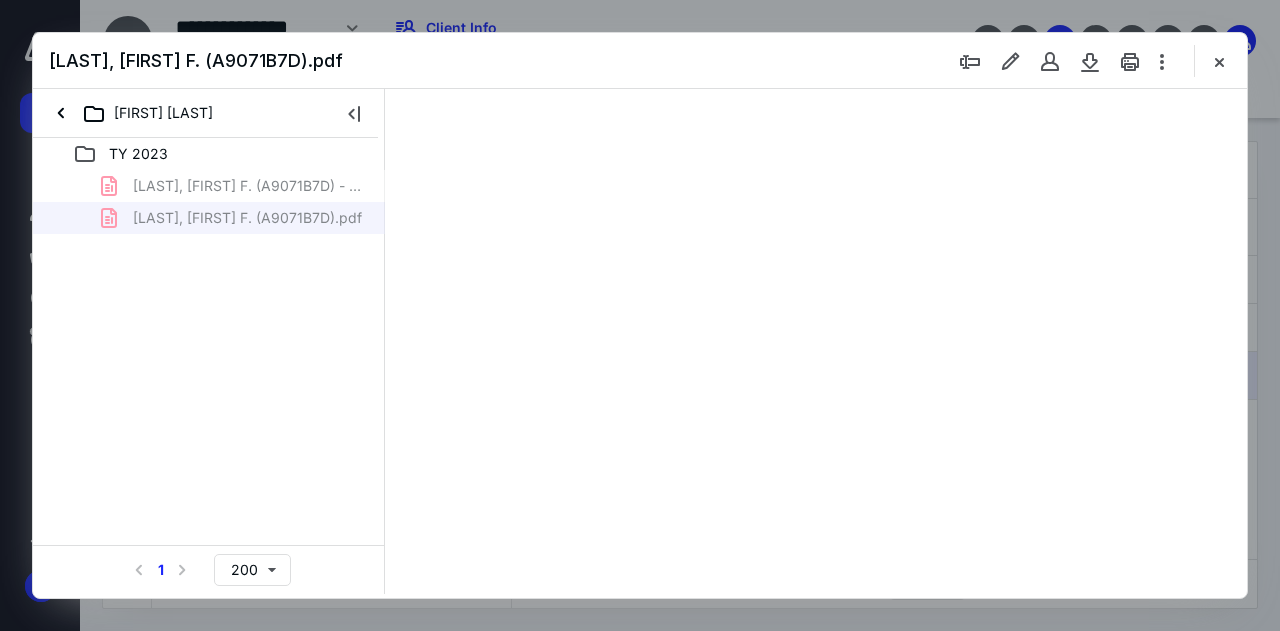 type on "51" 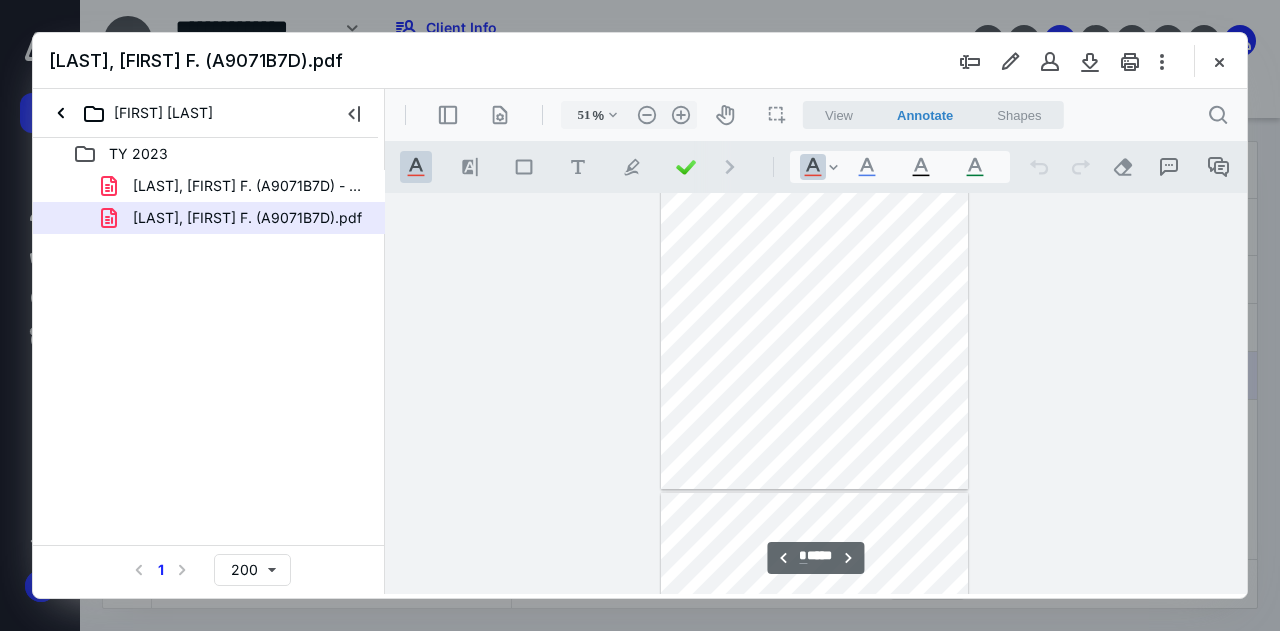 type on "*" 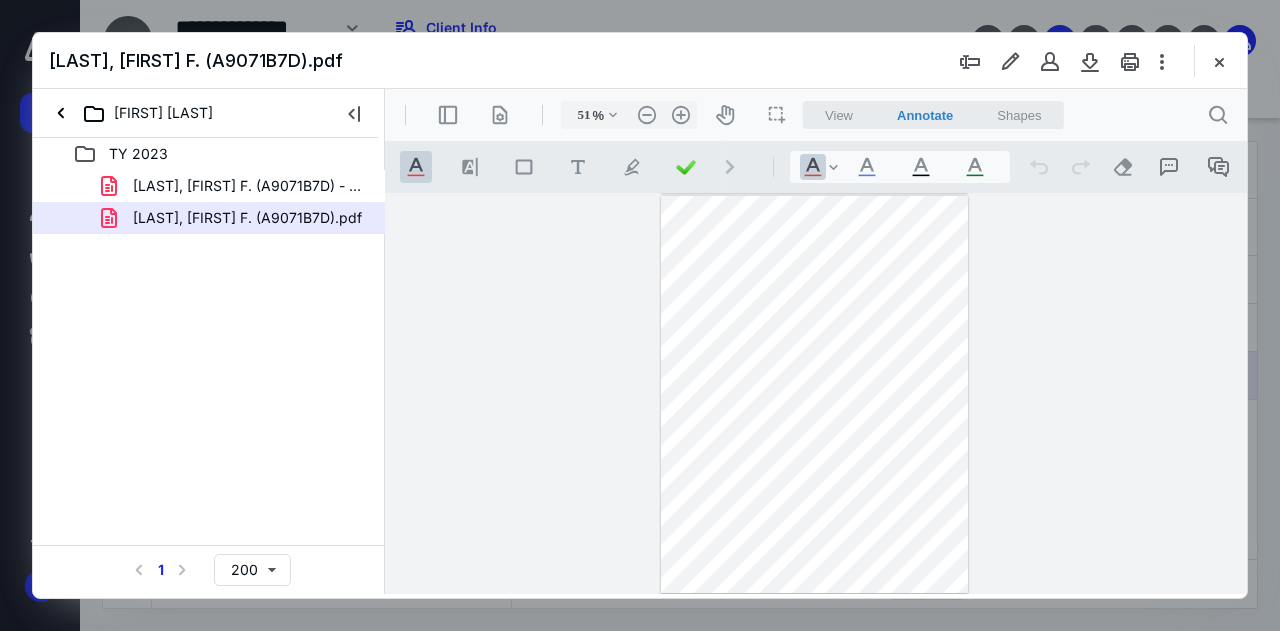 scroll, scrollTop: 1606, scrollLeft: 0, axis: vertical 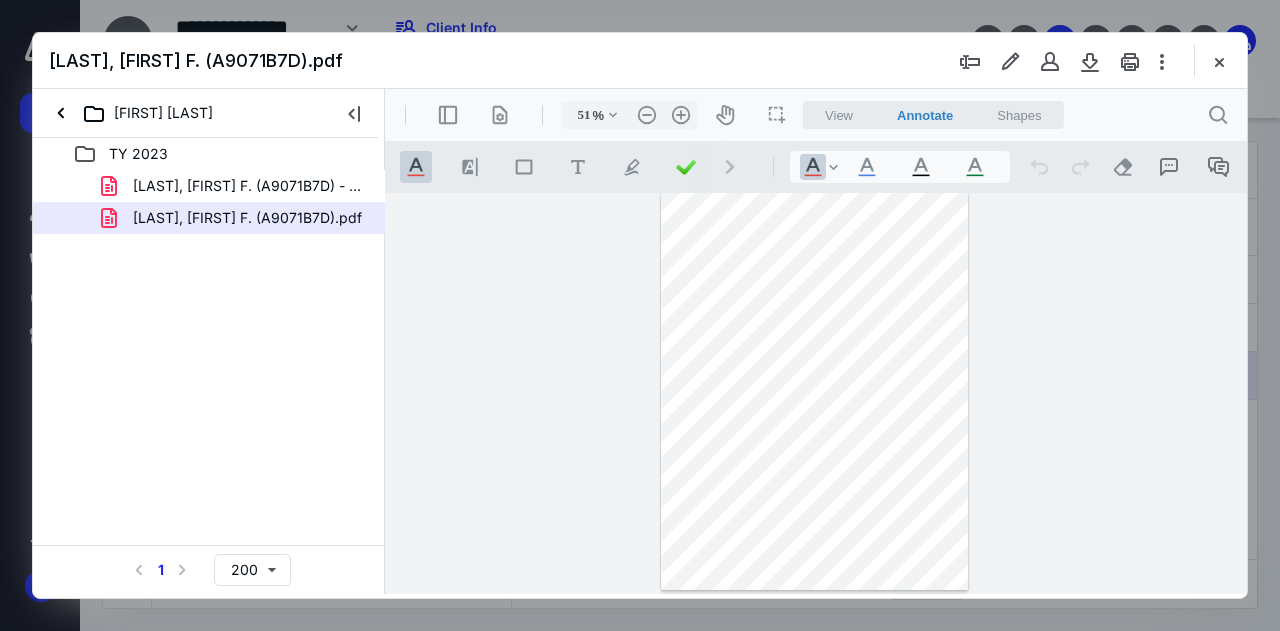 click at bounding box center [815, 392] 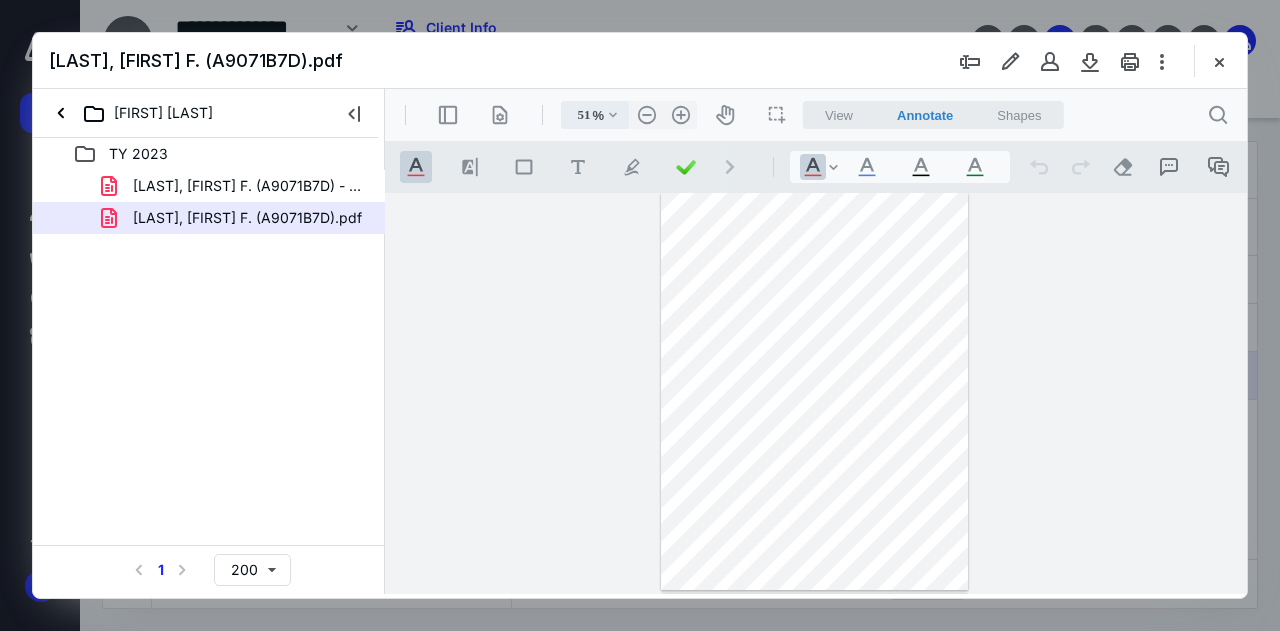 click on ".cls-1{fill:#abb0c4;} icon - chevron - down" at bounding box center (613, 115) 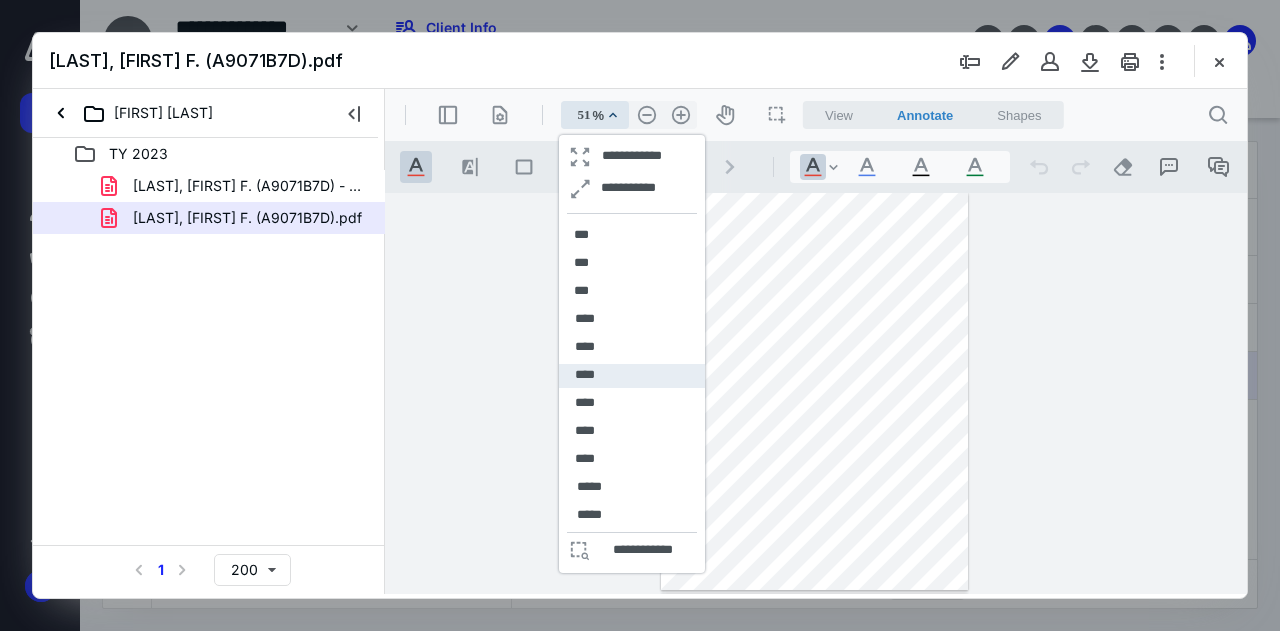 click on "****" at bounding box center [632, 376] 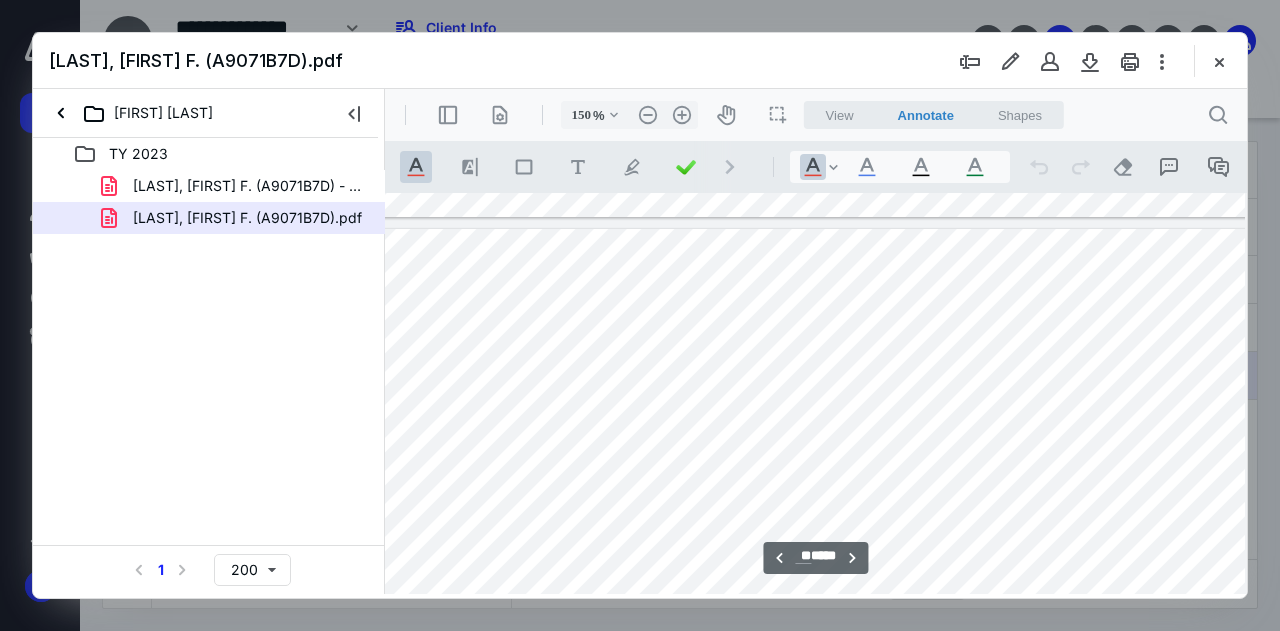 scroll, scrollTop: 27590, scrollLeft: 47, axis: both 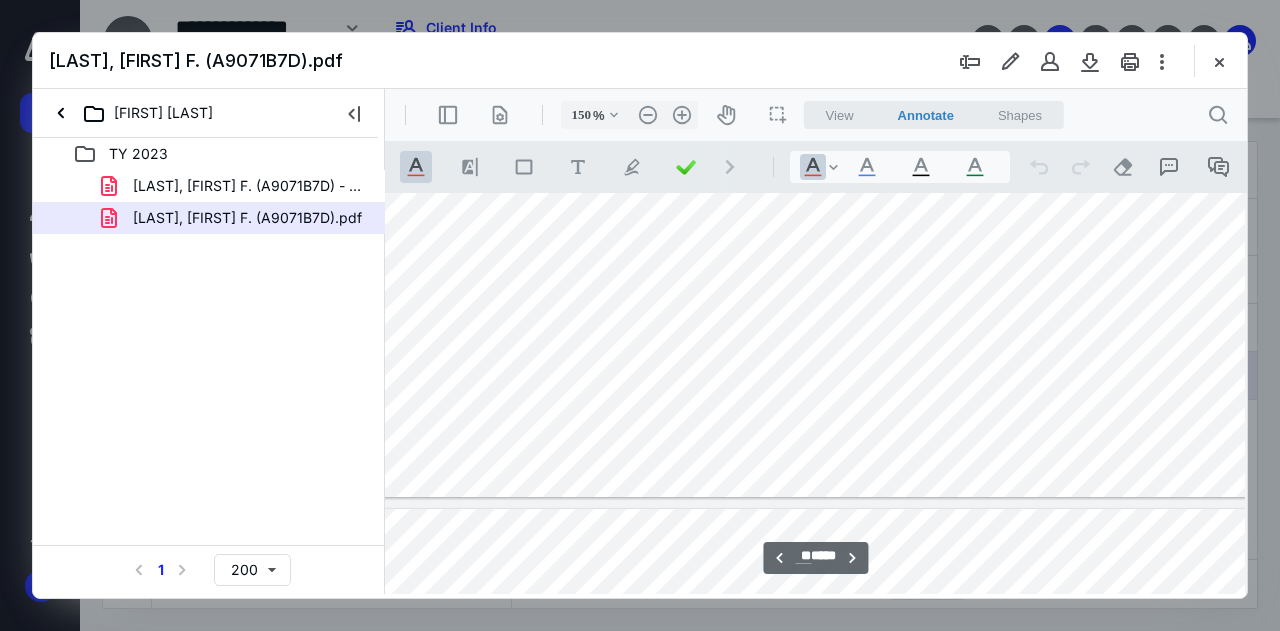 type on "**" 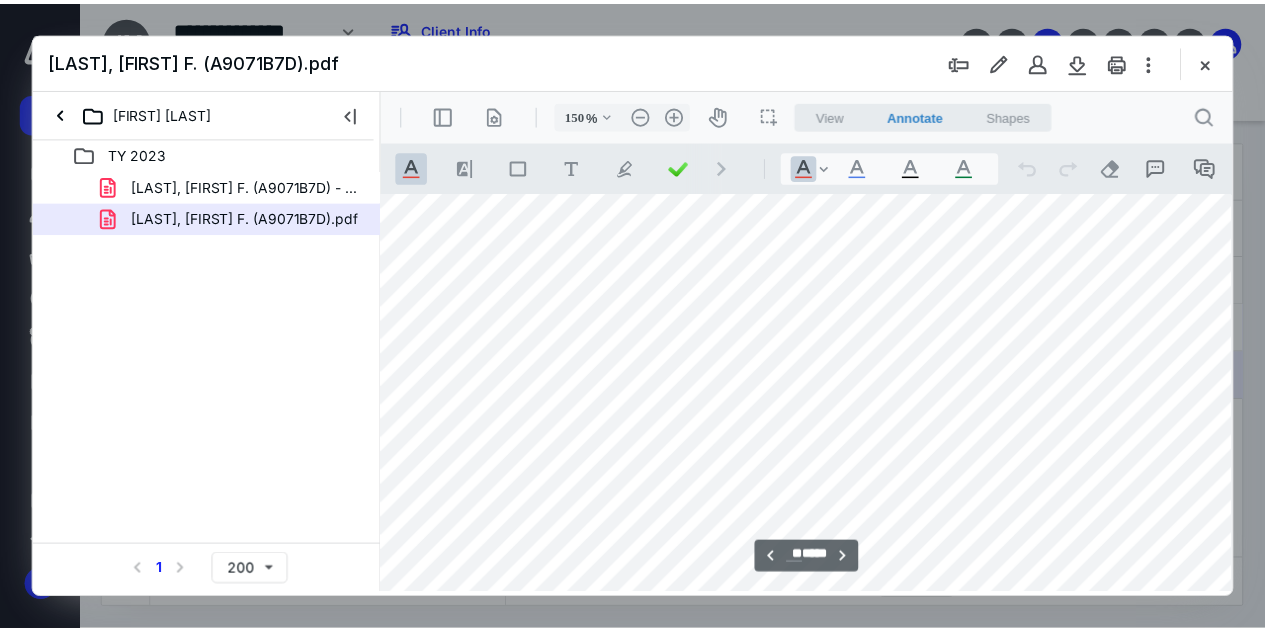 scroll, scrollTop: 29990, scrollLeft: 47, axis: both 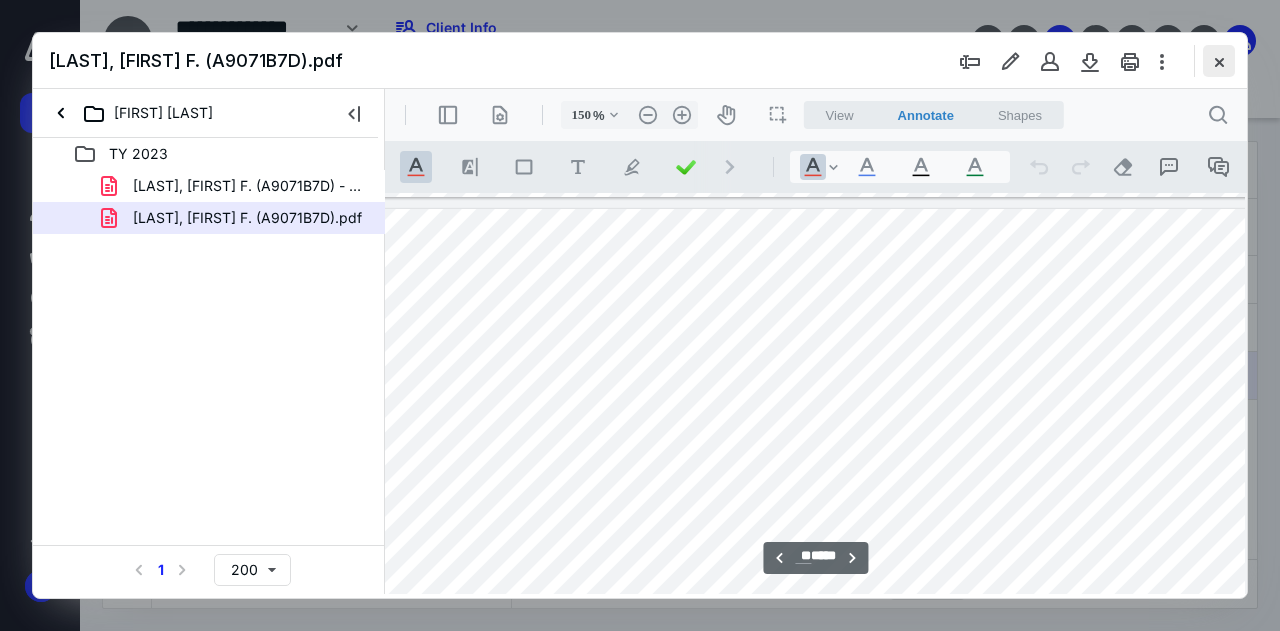 click at bounding box center [1219, 61] 